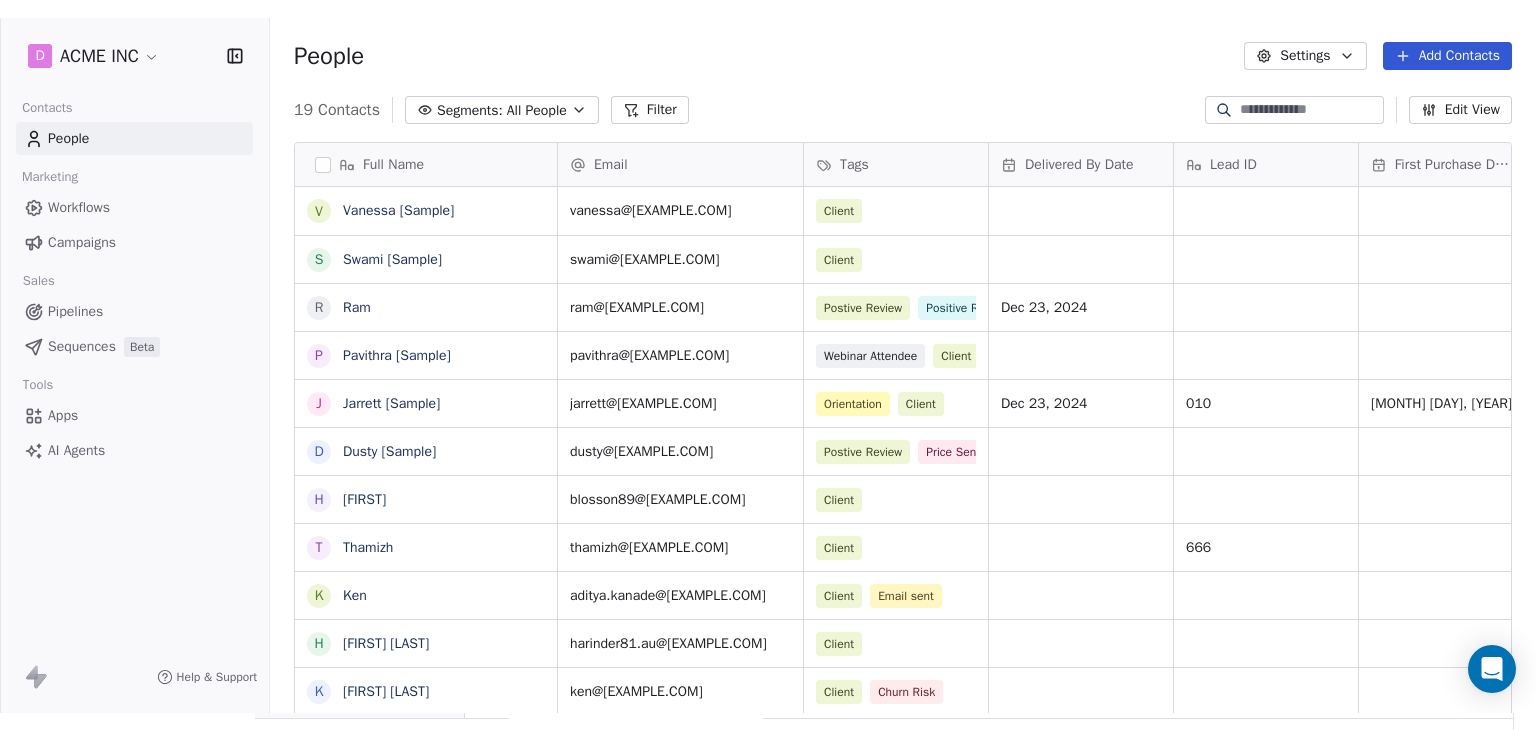 scroll, scrollTop: 0, scrollLeft: 0, axis: both 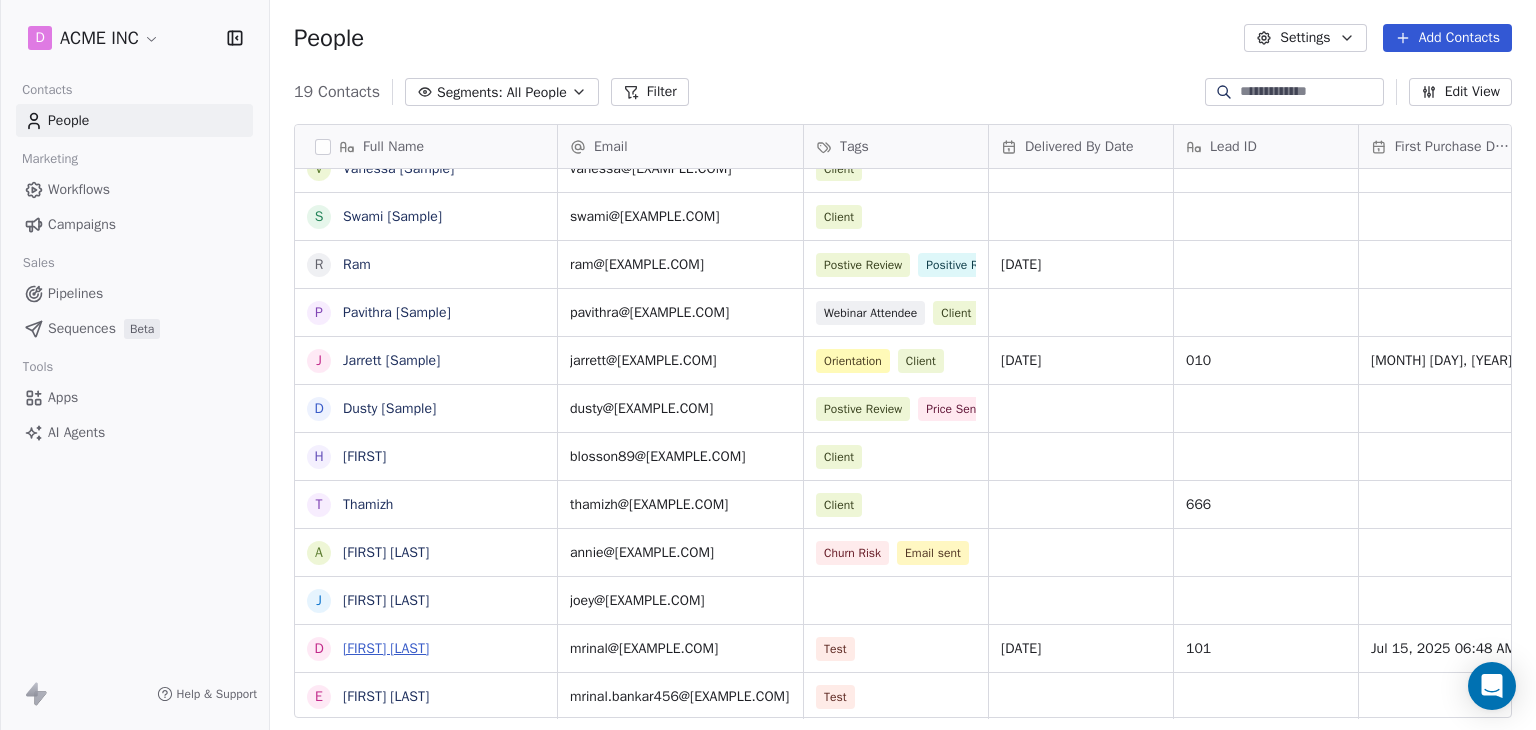 click on "[FIRST] [LAST]" at bounding box center (386, 648) 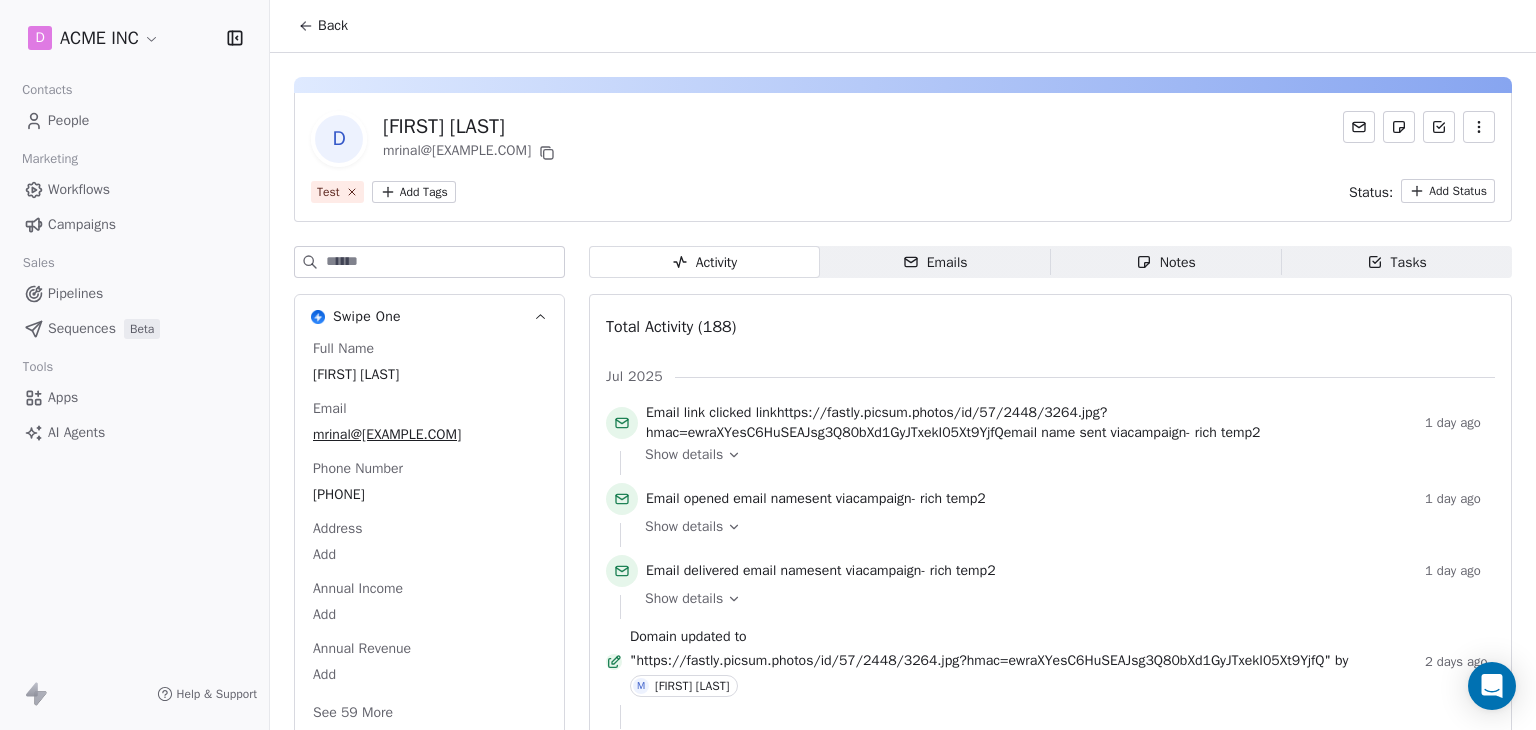 click on "Tasks Tasks" at bounding box center [1396, 262] 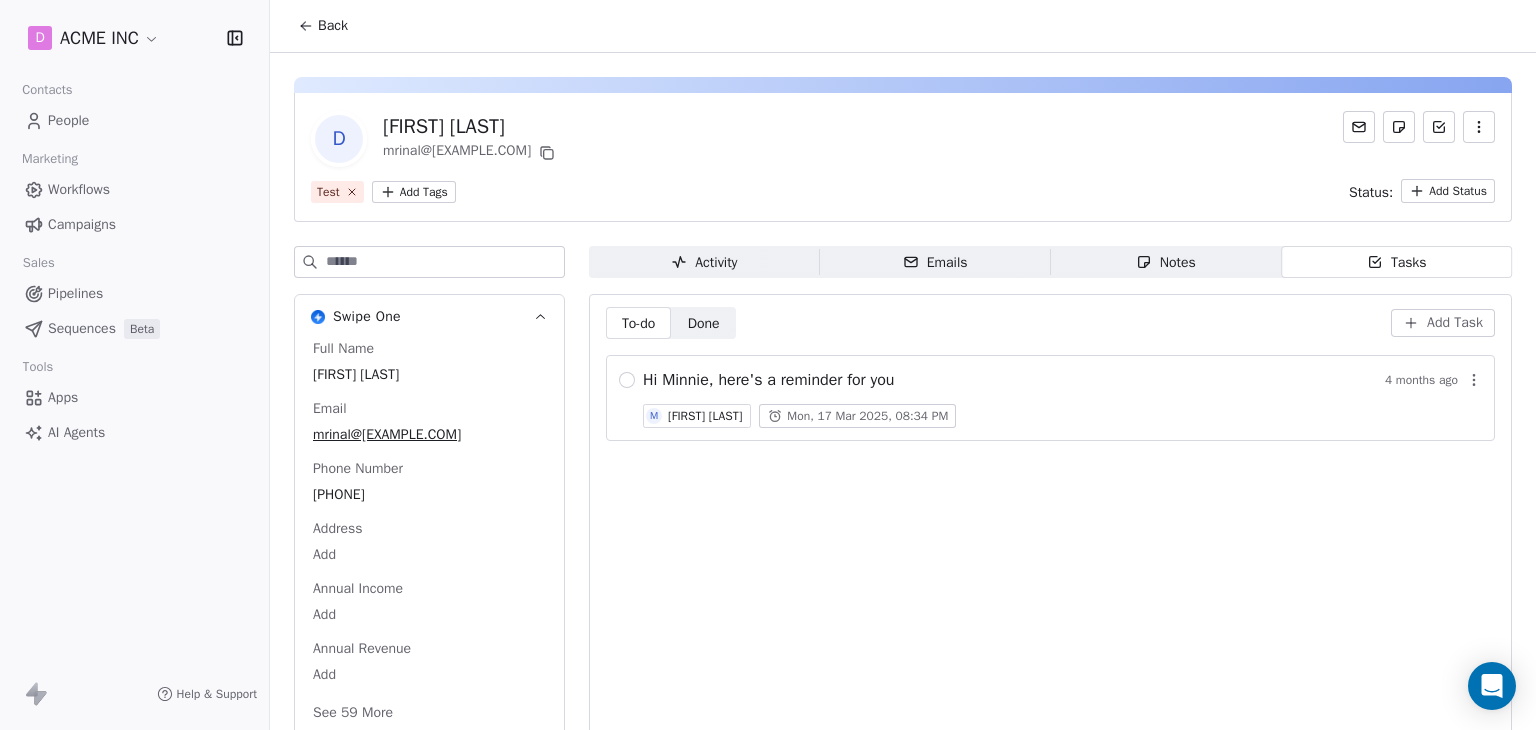 click on "[FIRST] [LAST]" at bounding box center [705, 416] 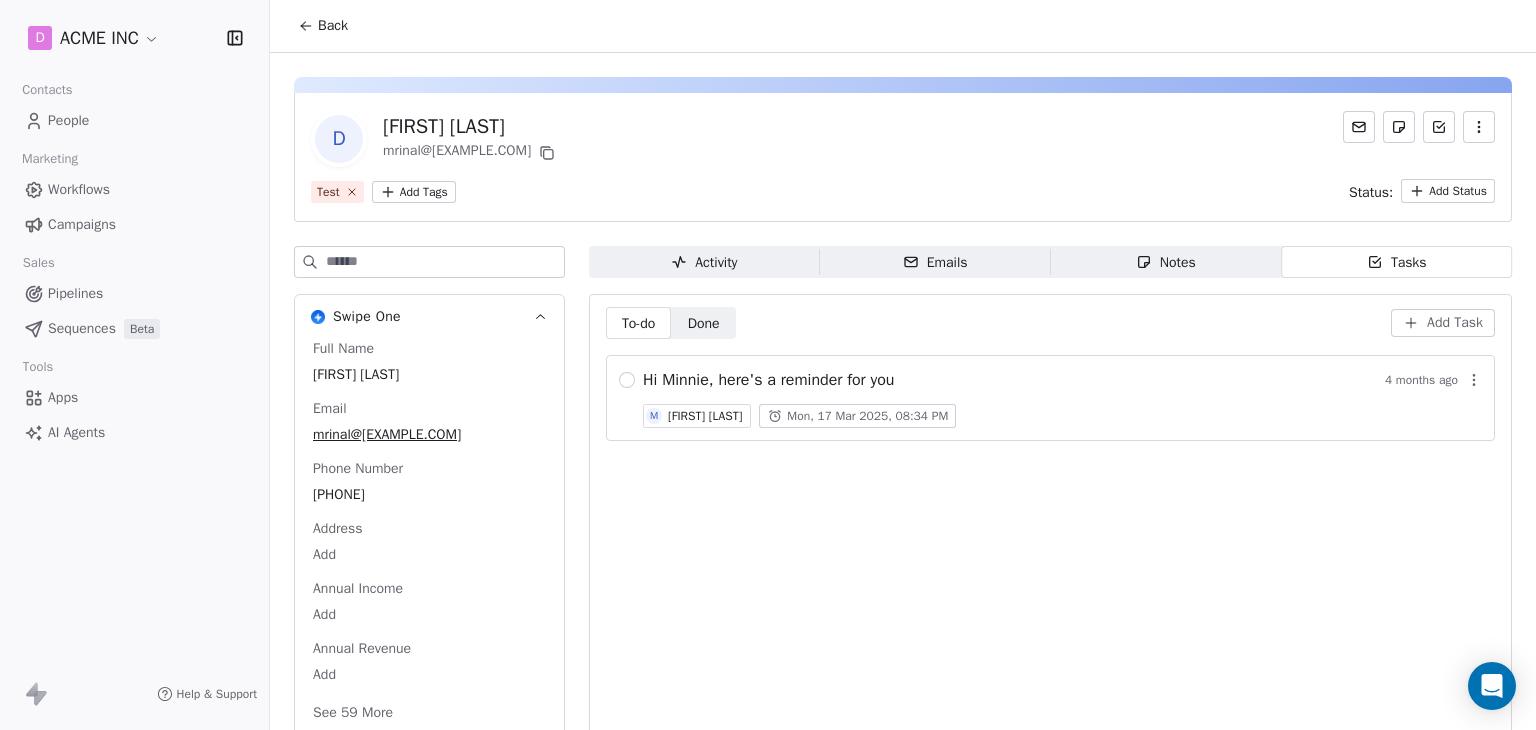 click on "**********" at bounding box center [768, 365] 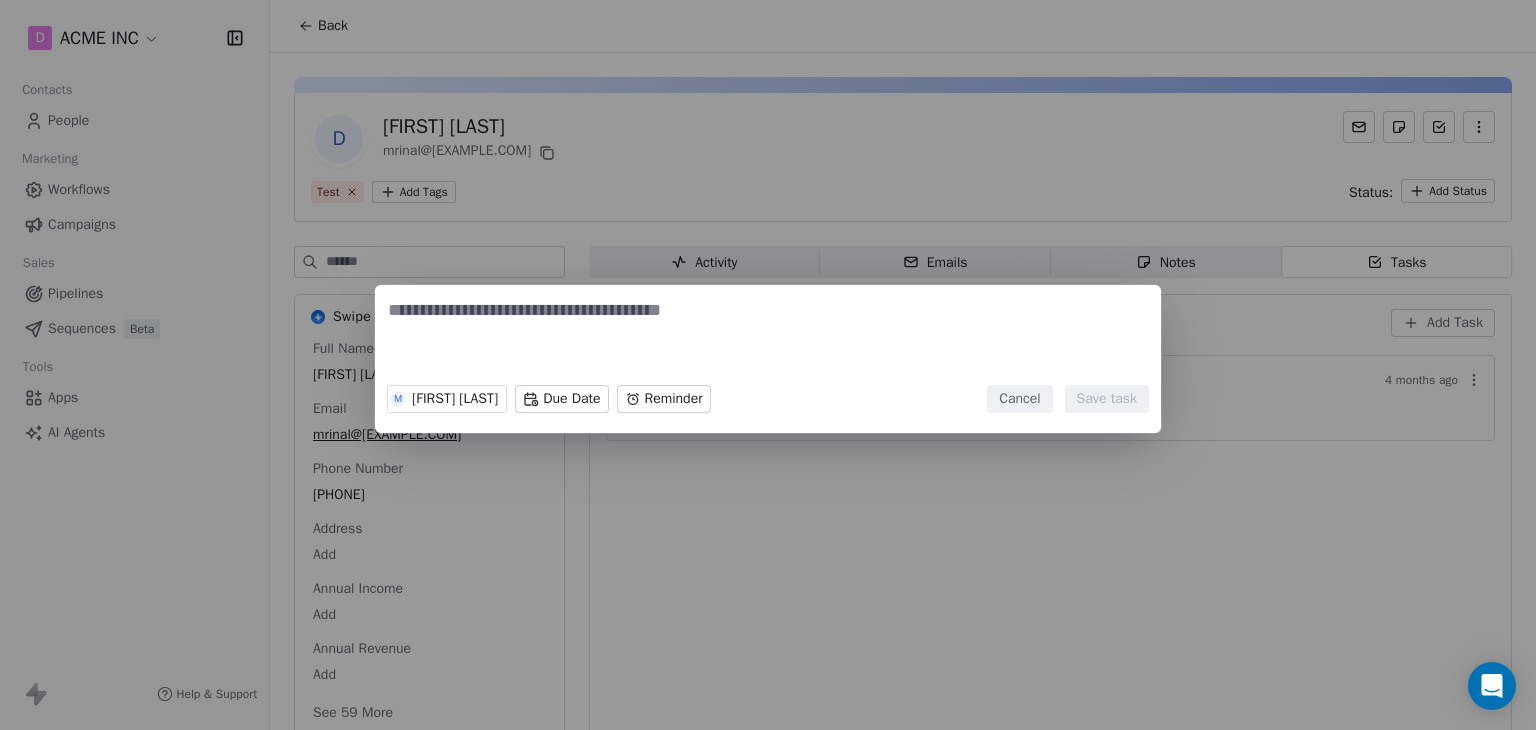 click at bounding box center (768, 337) 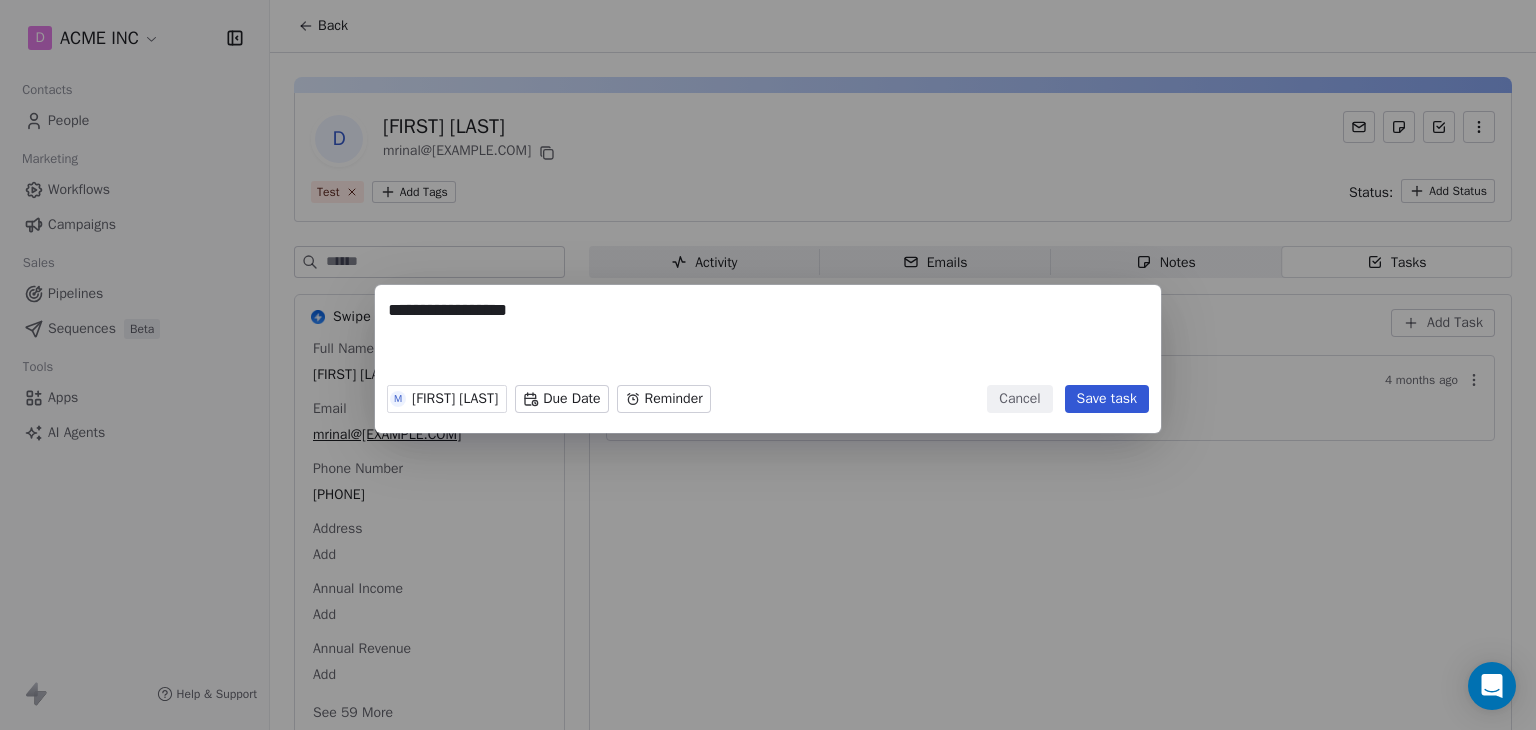 type on "**********" 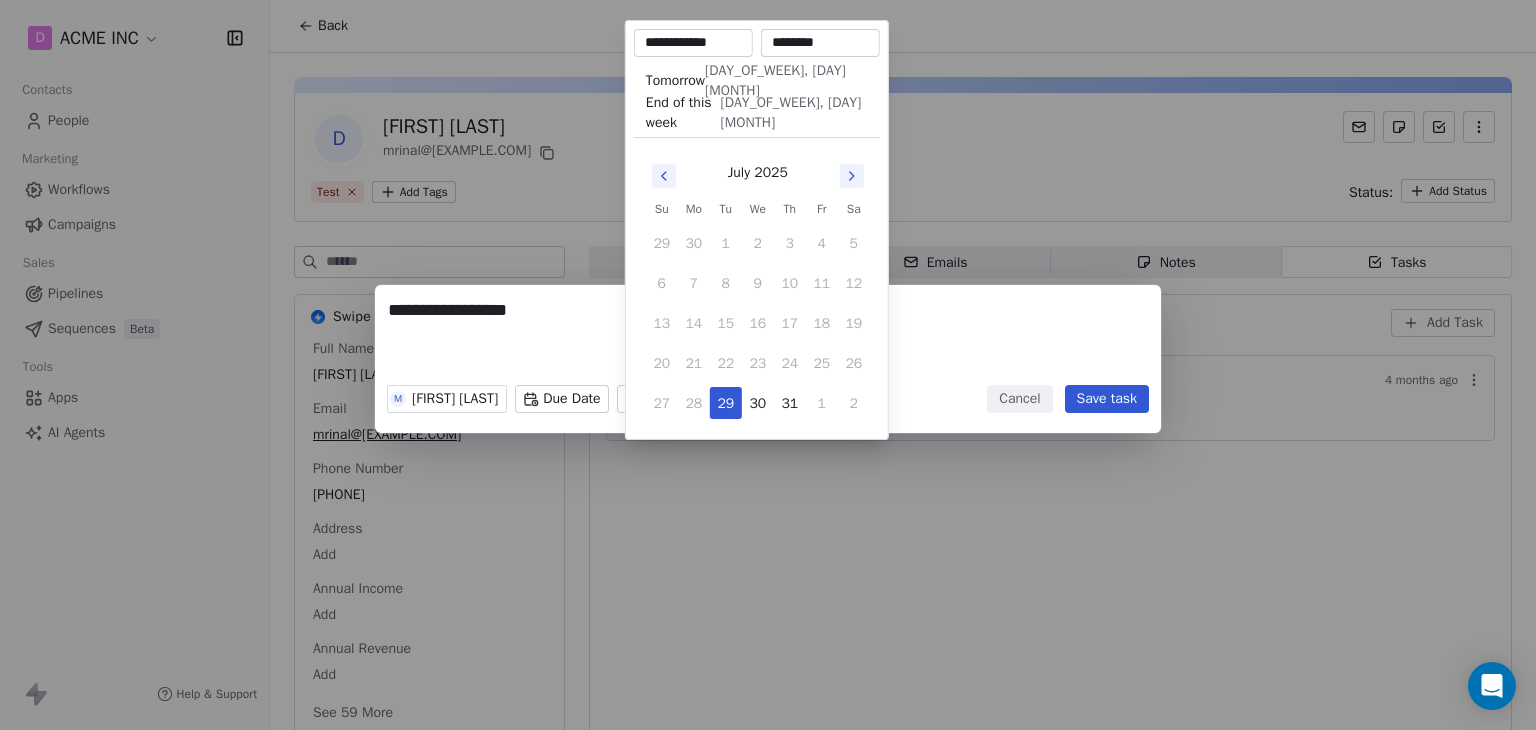 type on "********" 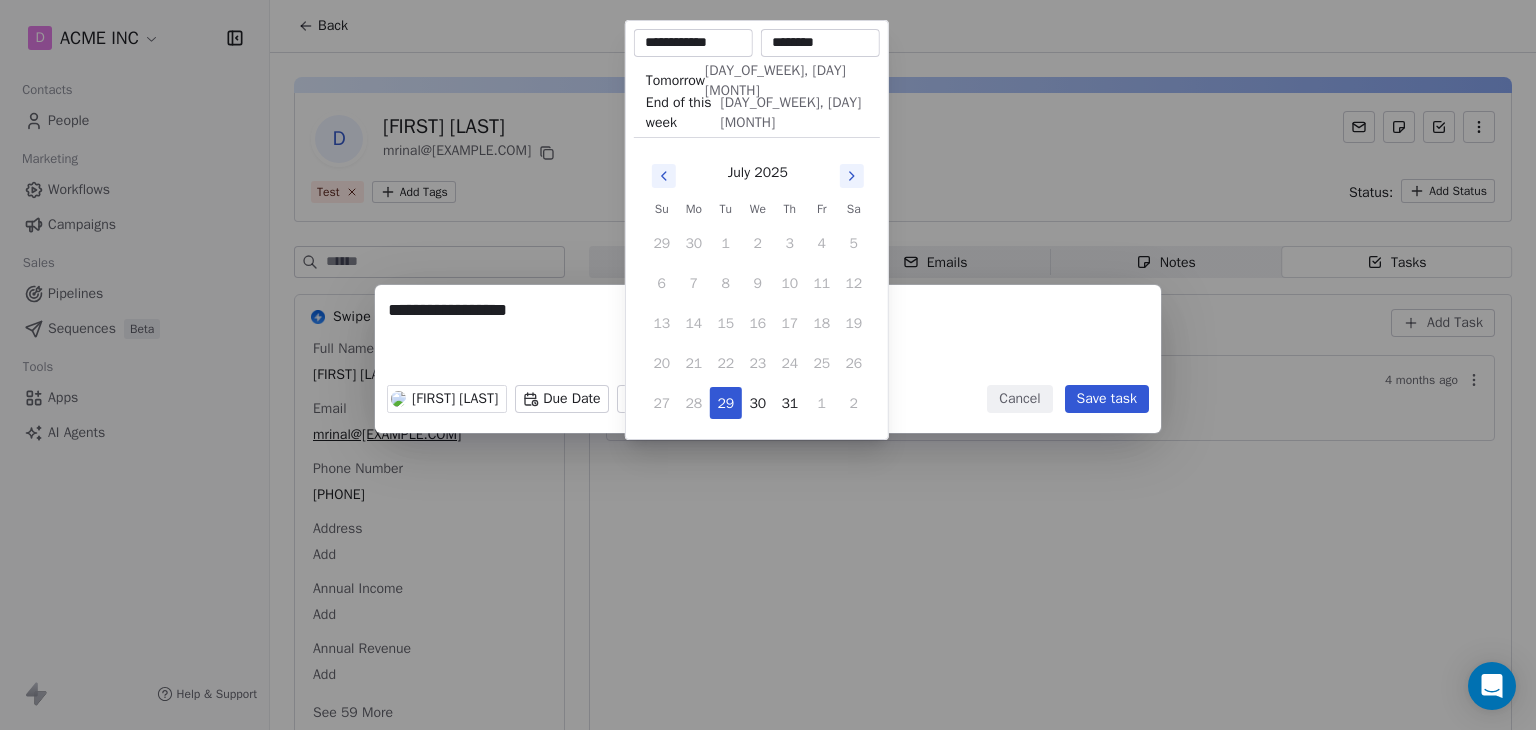 click on "**********" at bounding box center (768, 365) 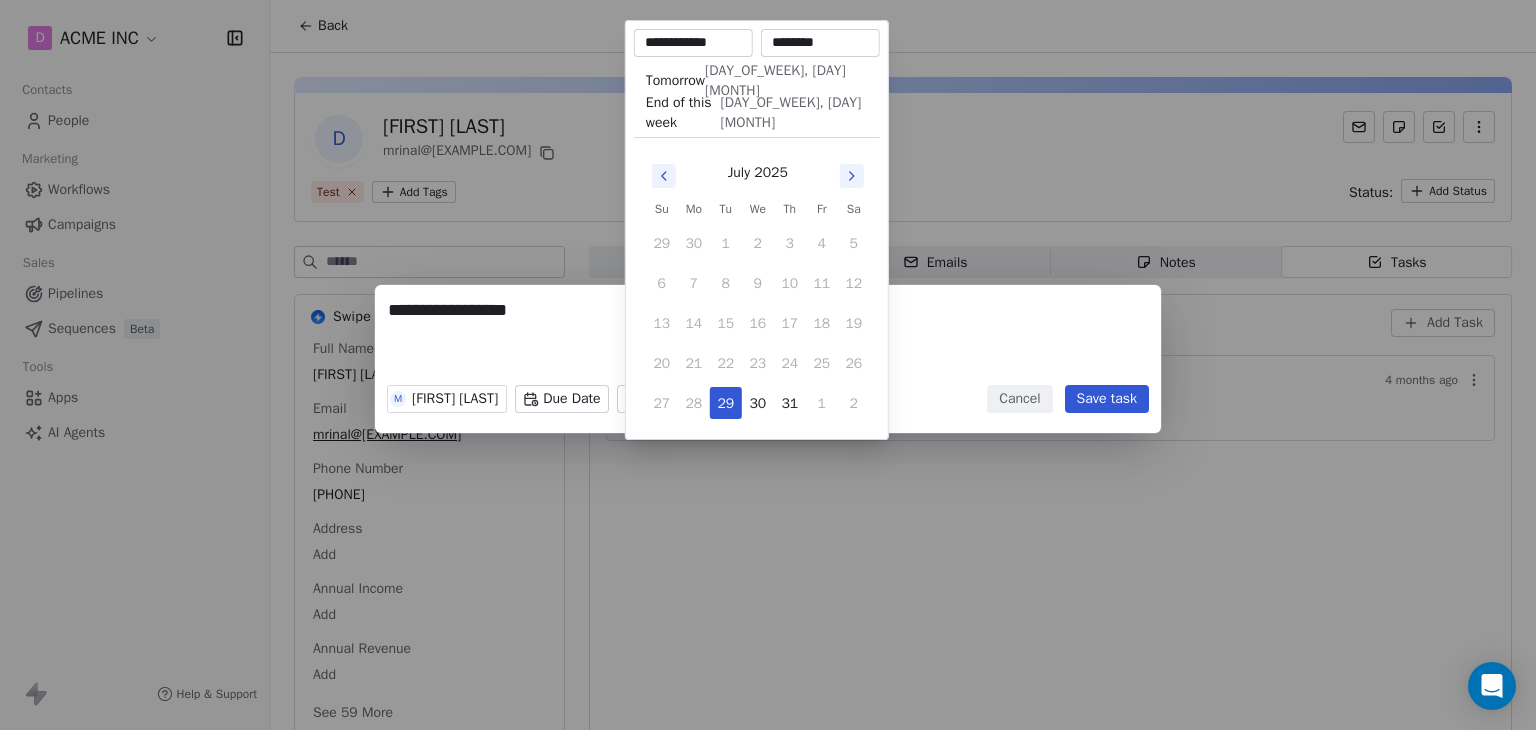 click on "********" at bounding box center (820, 43) 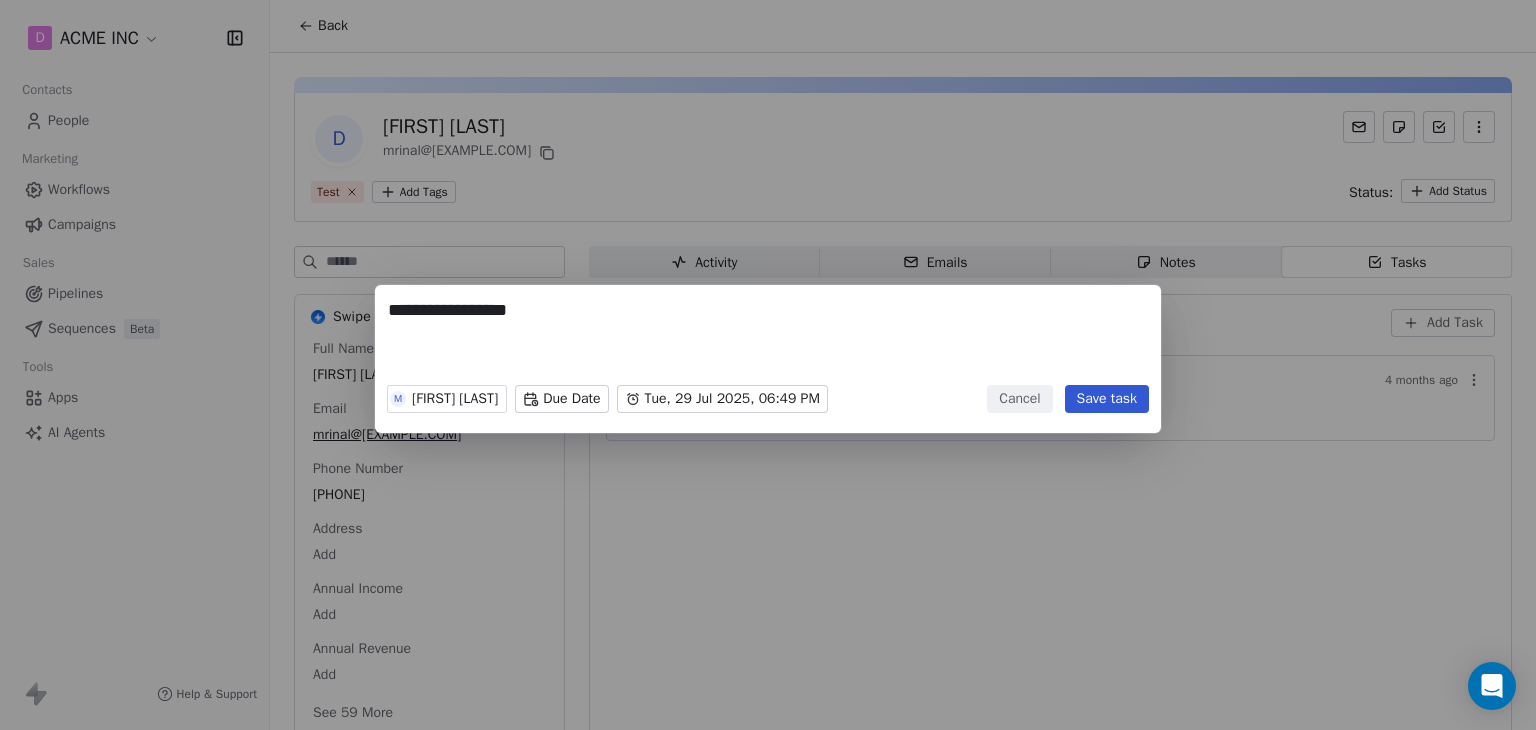 click on "Save task" at bounding box center [1107, 399] 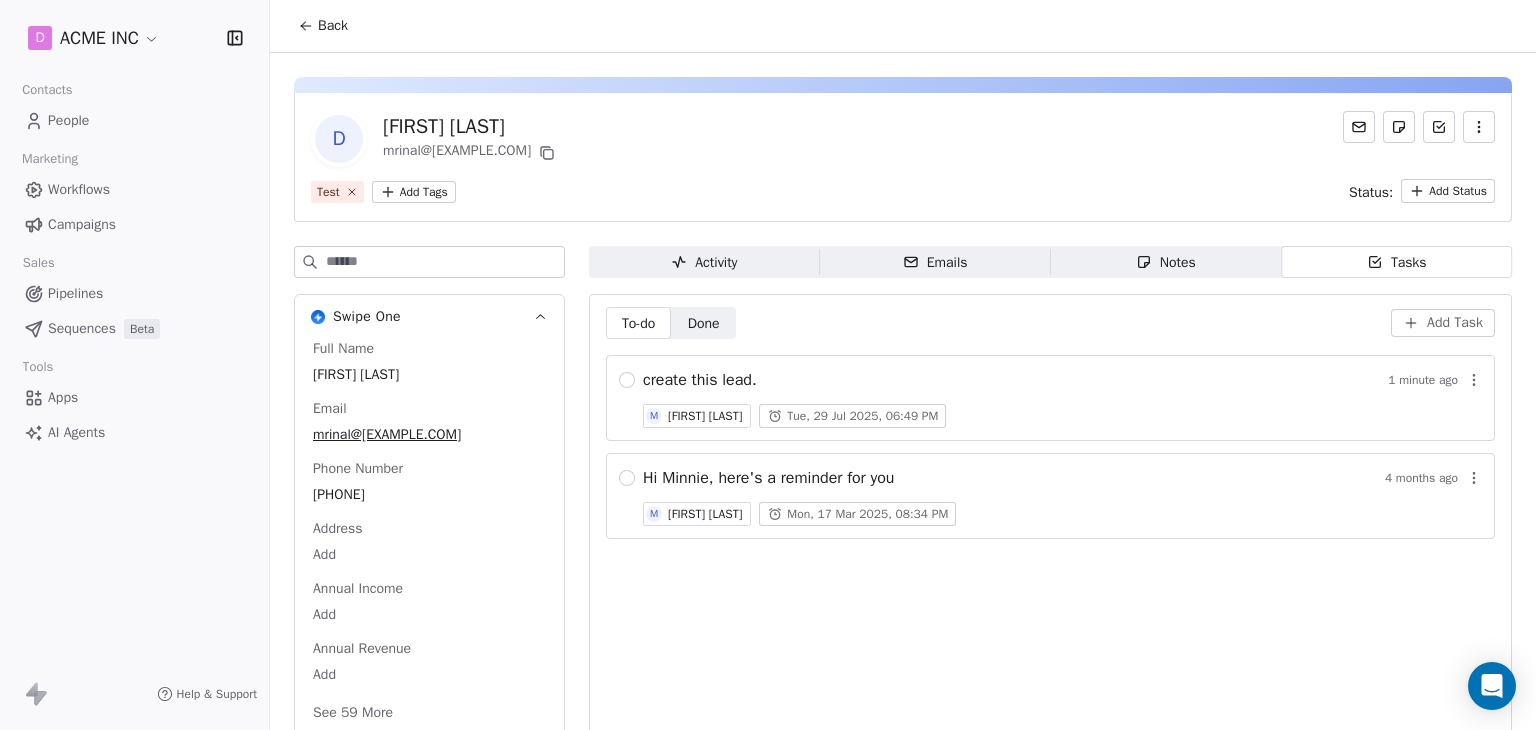 click on "Mon, 17 Mar 2025, 08:34 PM" at bounding box center [867, 514] 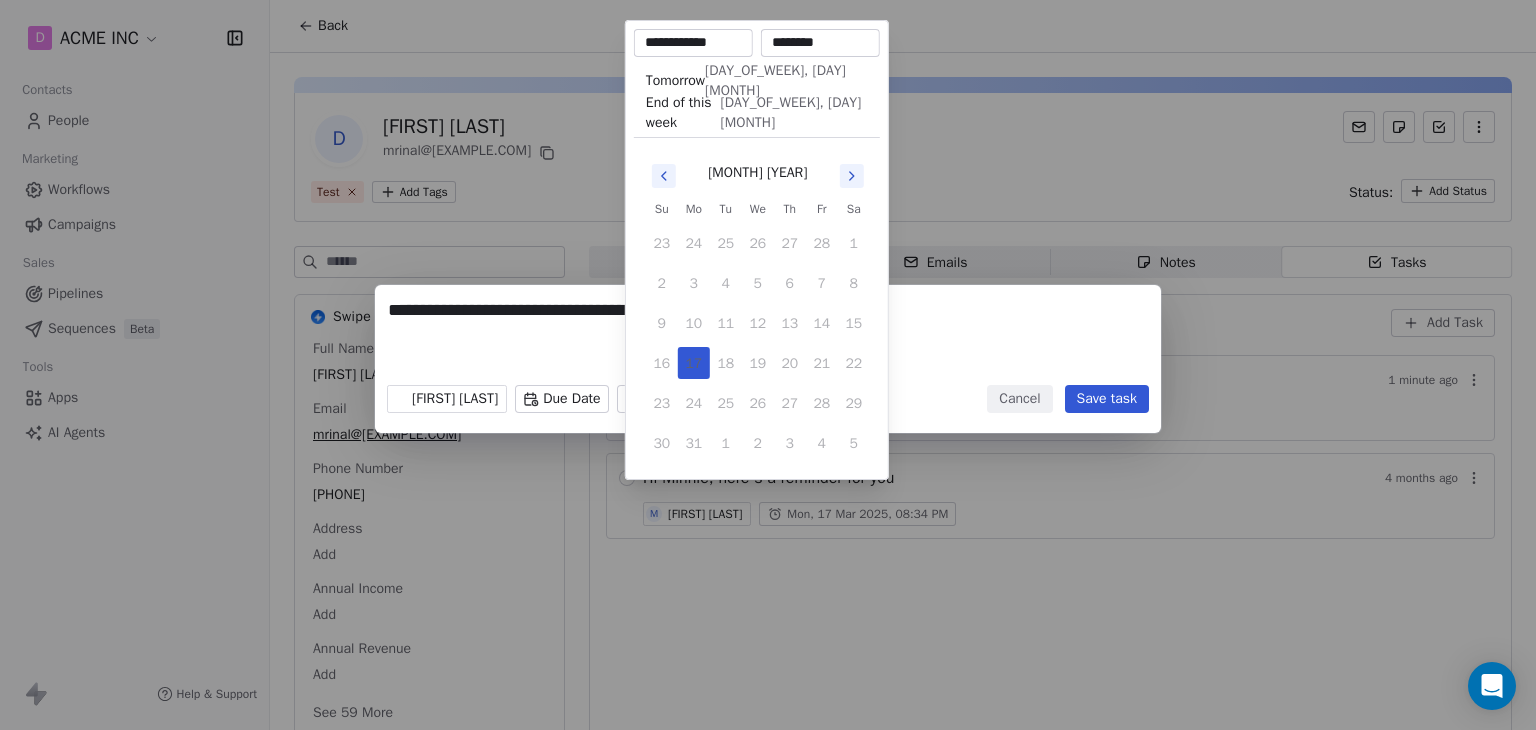 click on "**********" at bounding box center (768, 365) 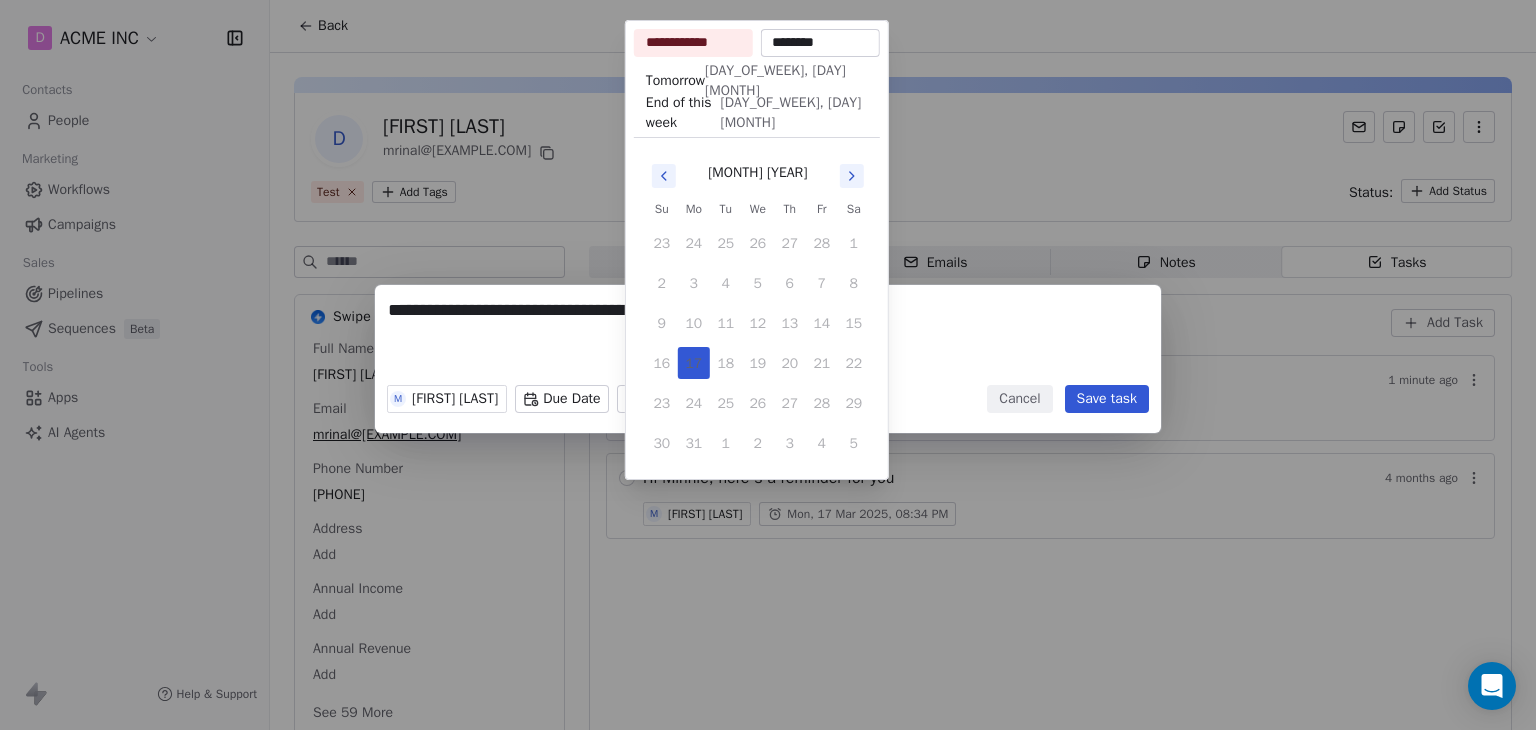 click 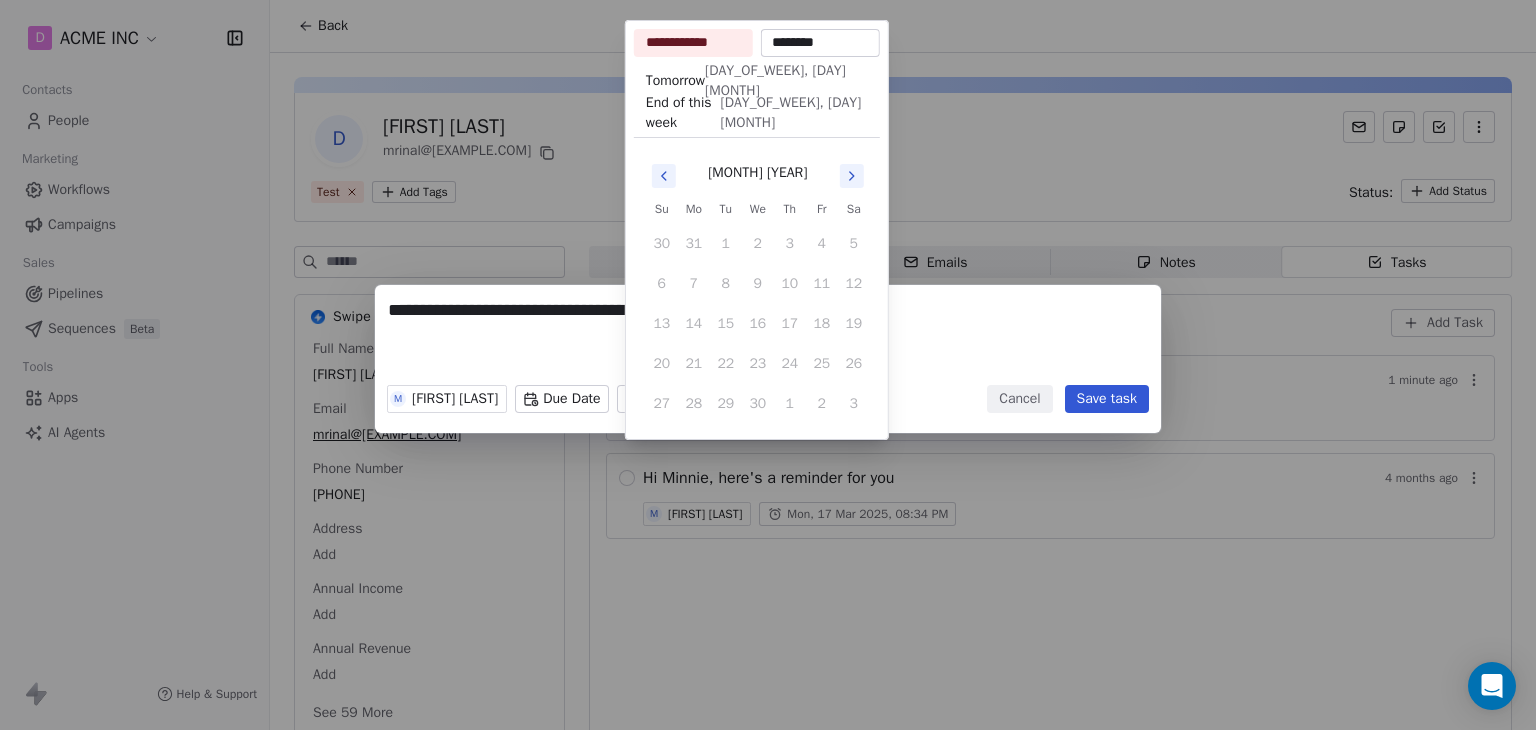 click 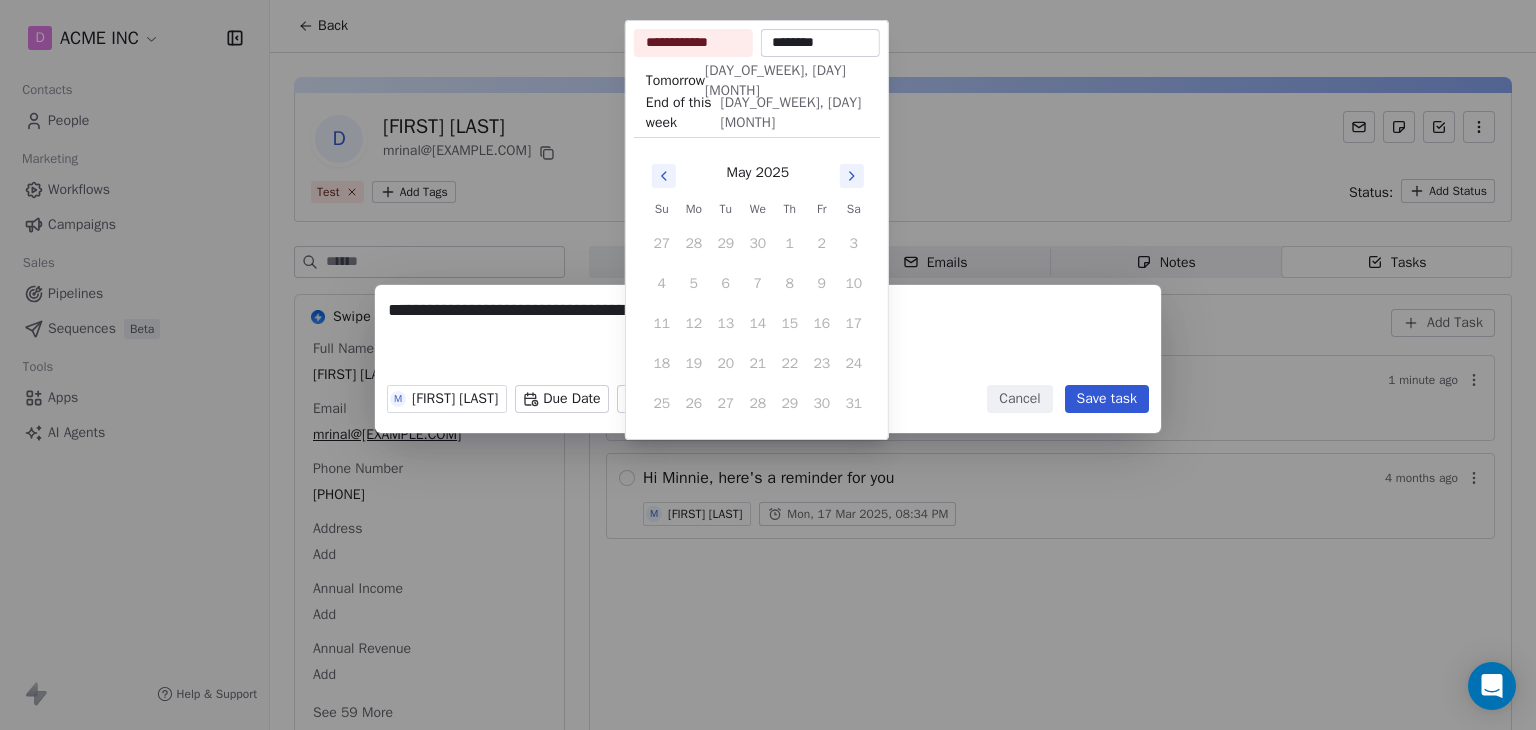 click 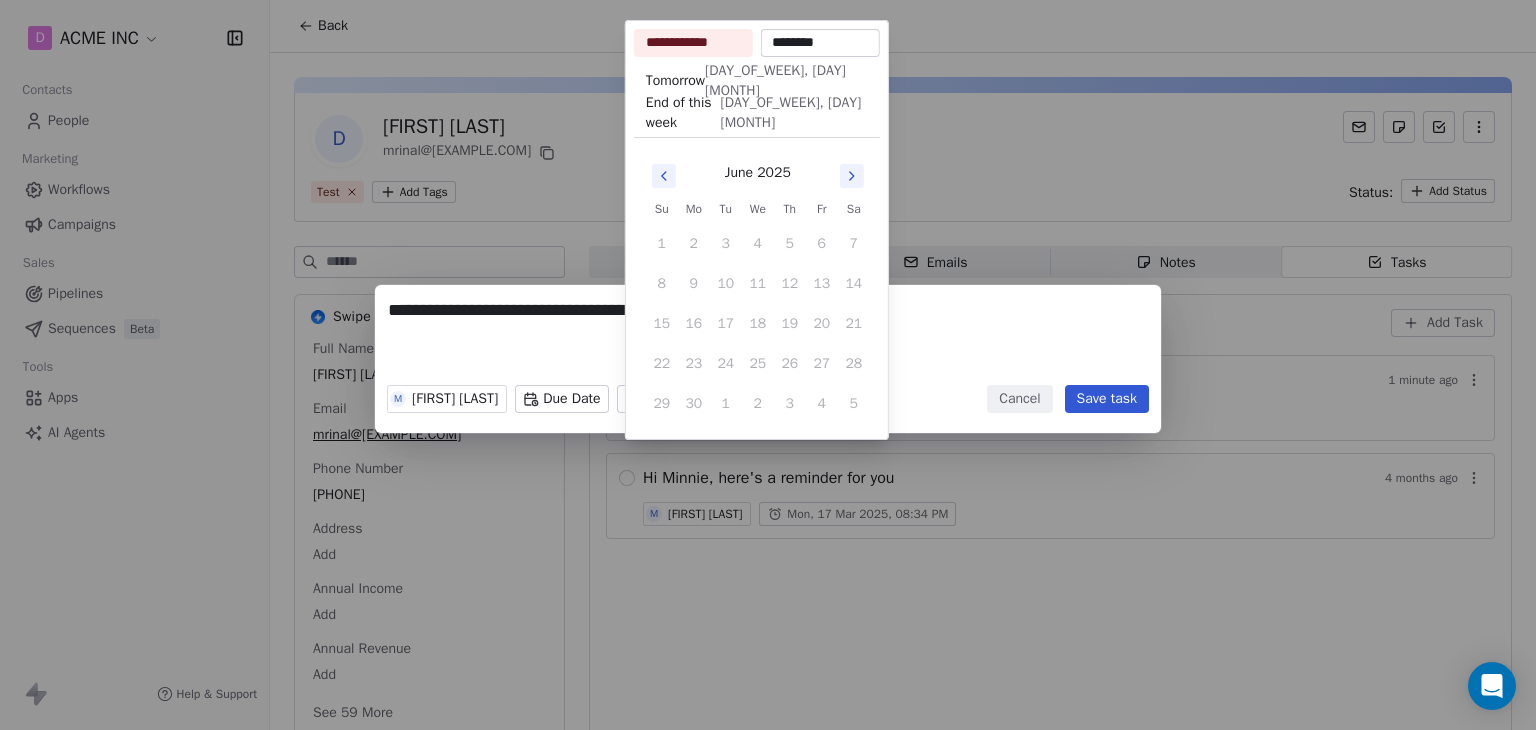 click 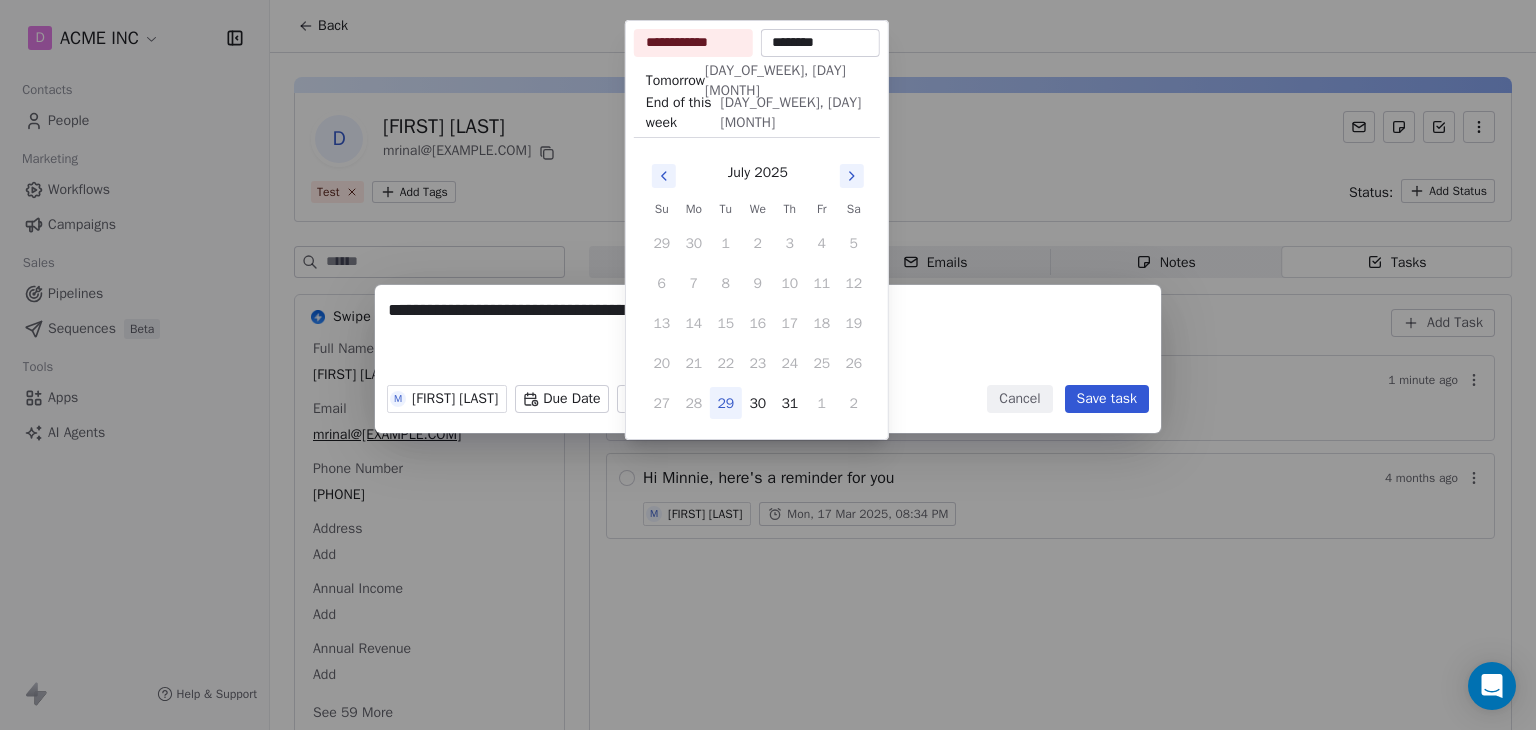 click 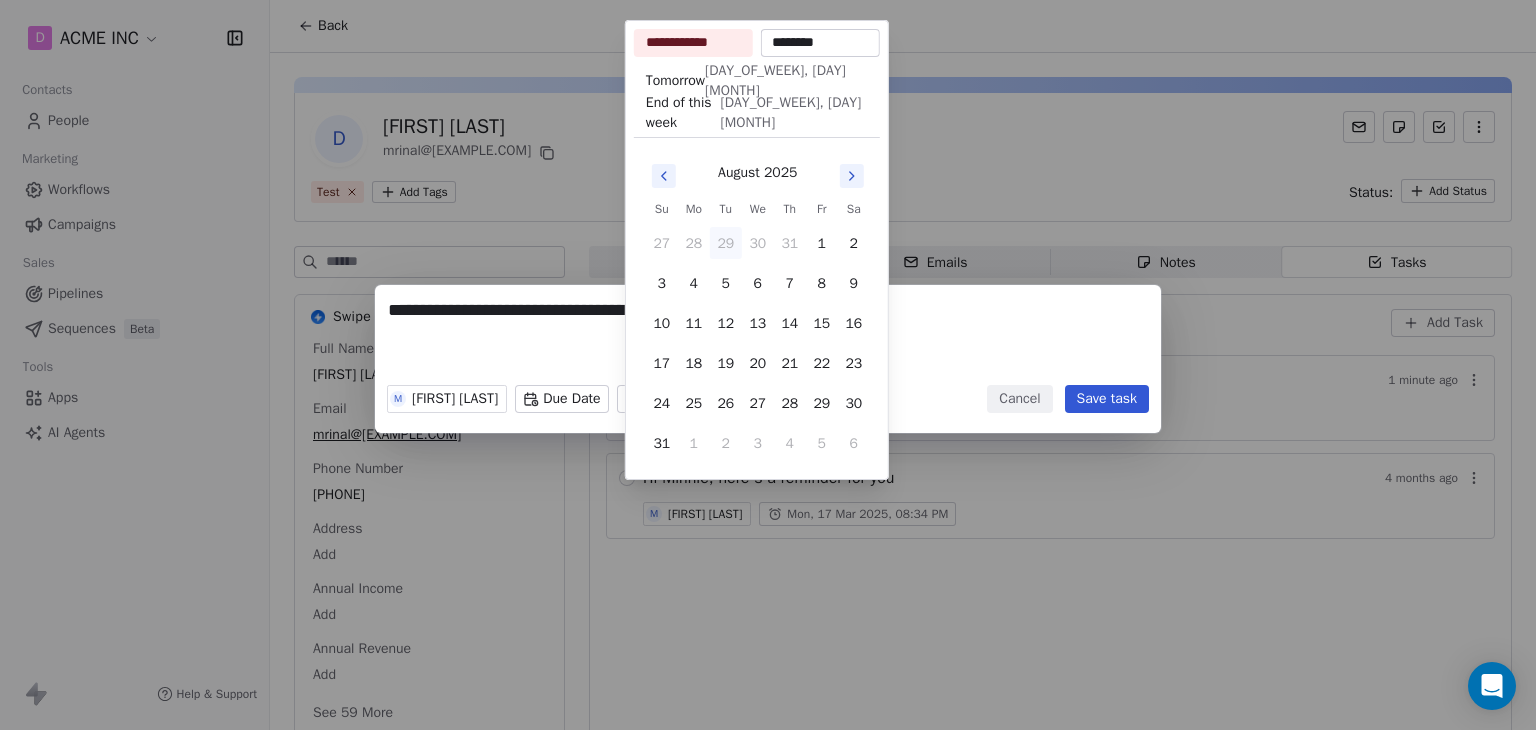 click on "August 2025" at bounding box center (758, 170) 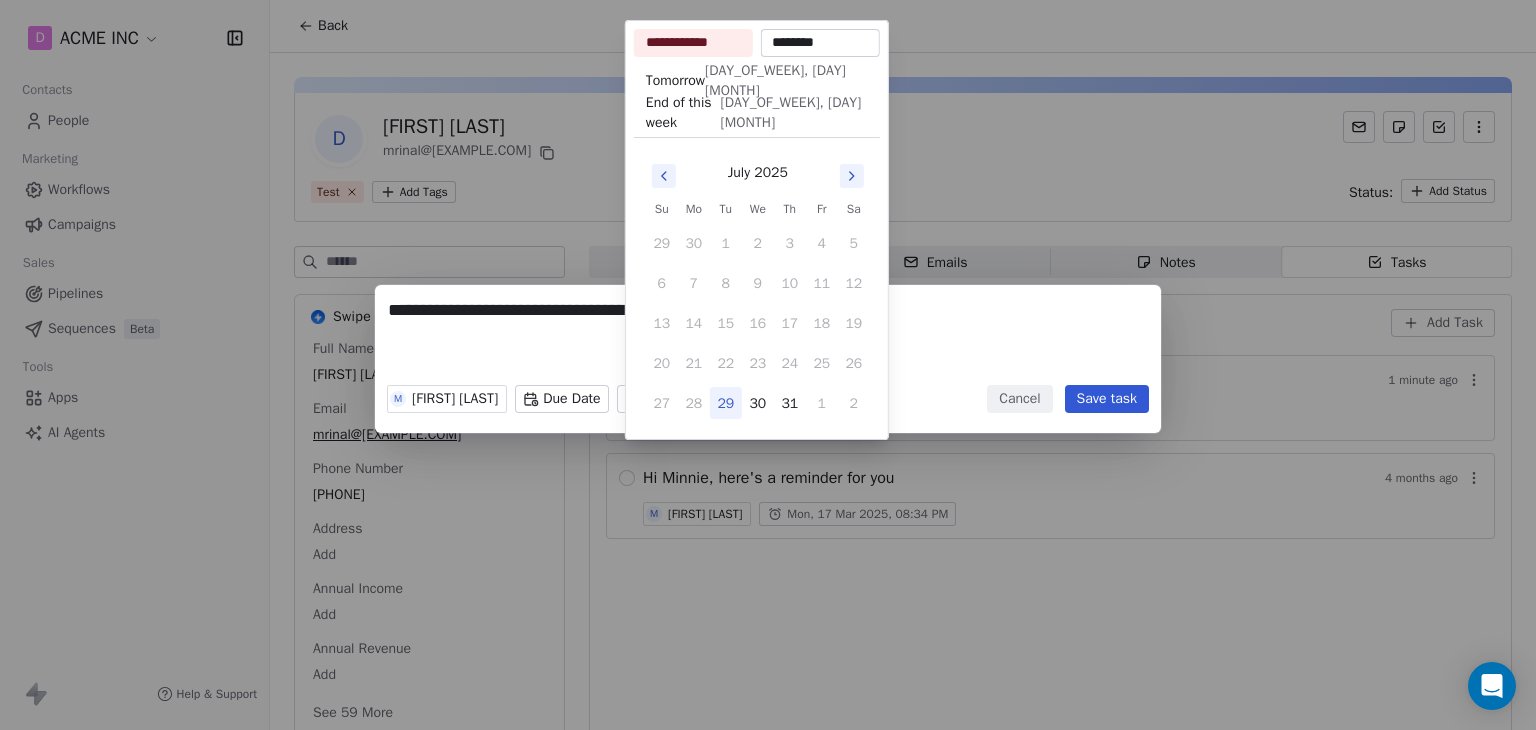 click on "29" at bounding box center (726, 403) 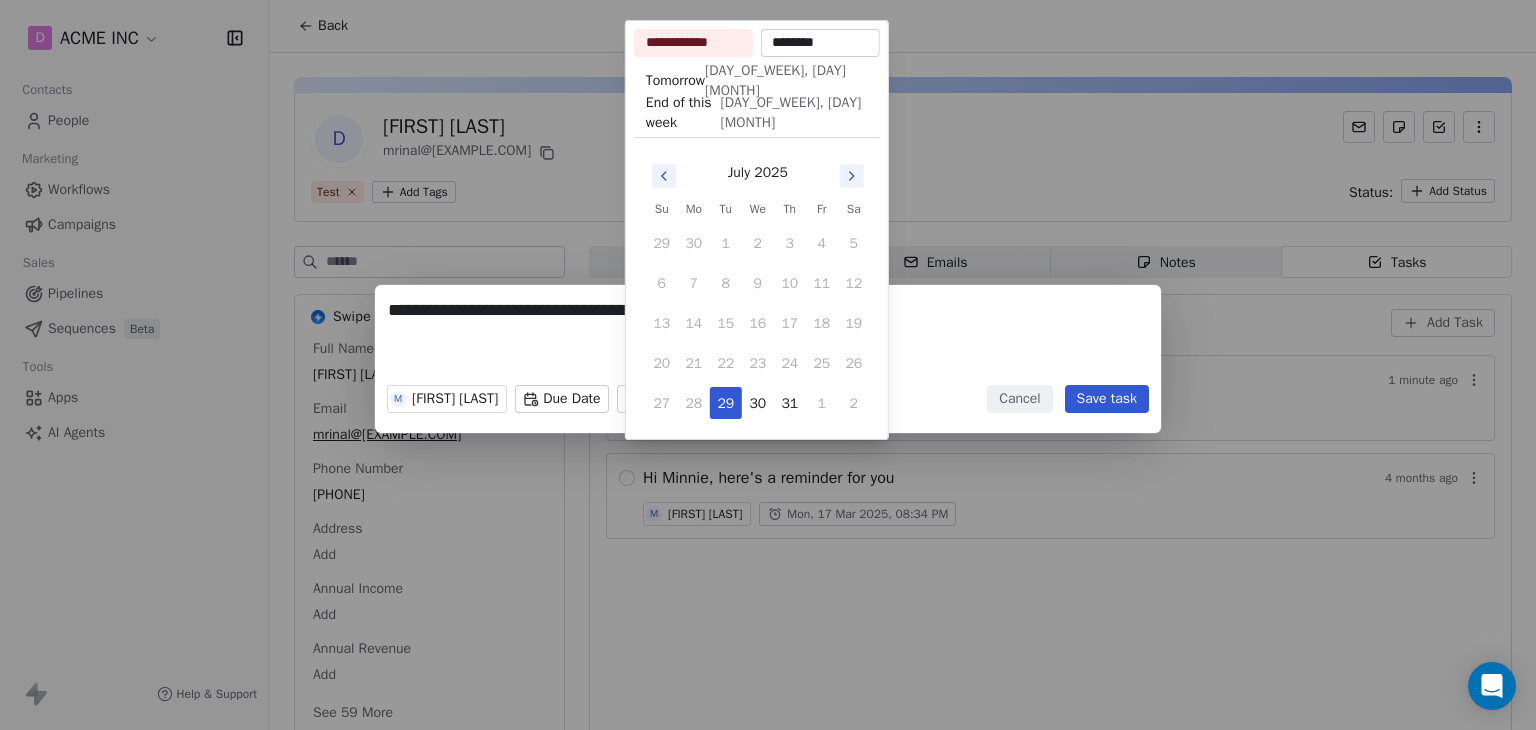 drag, startPoint x: 805, startPoint y: 39, endPoint x: 770, endPoint y: 39, distance: 35 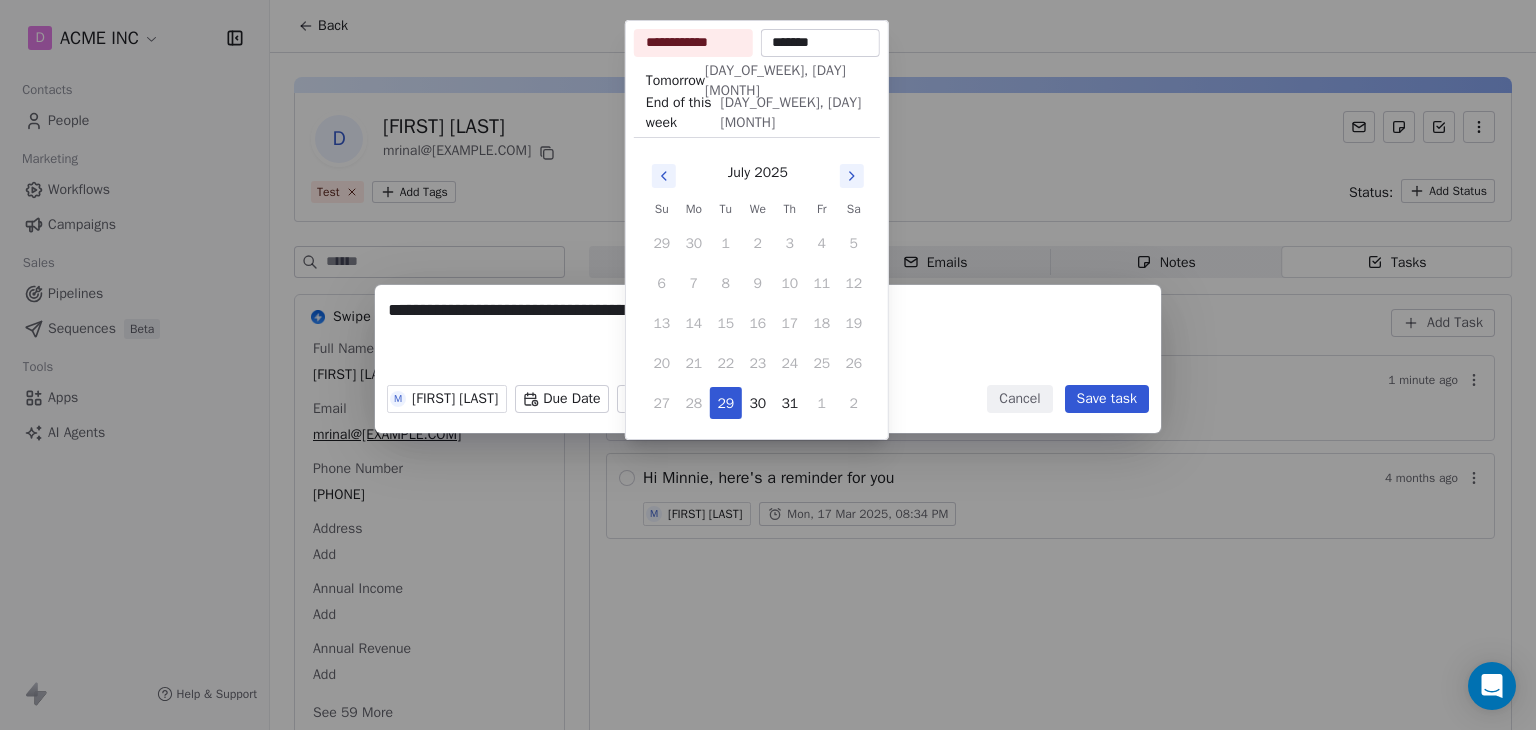 click on "*******" at bounding box center (820, 43) 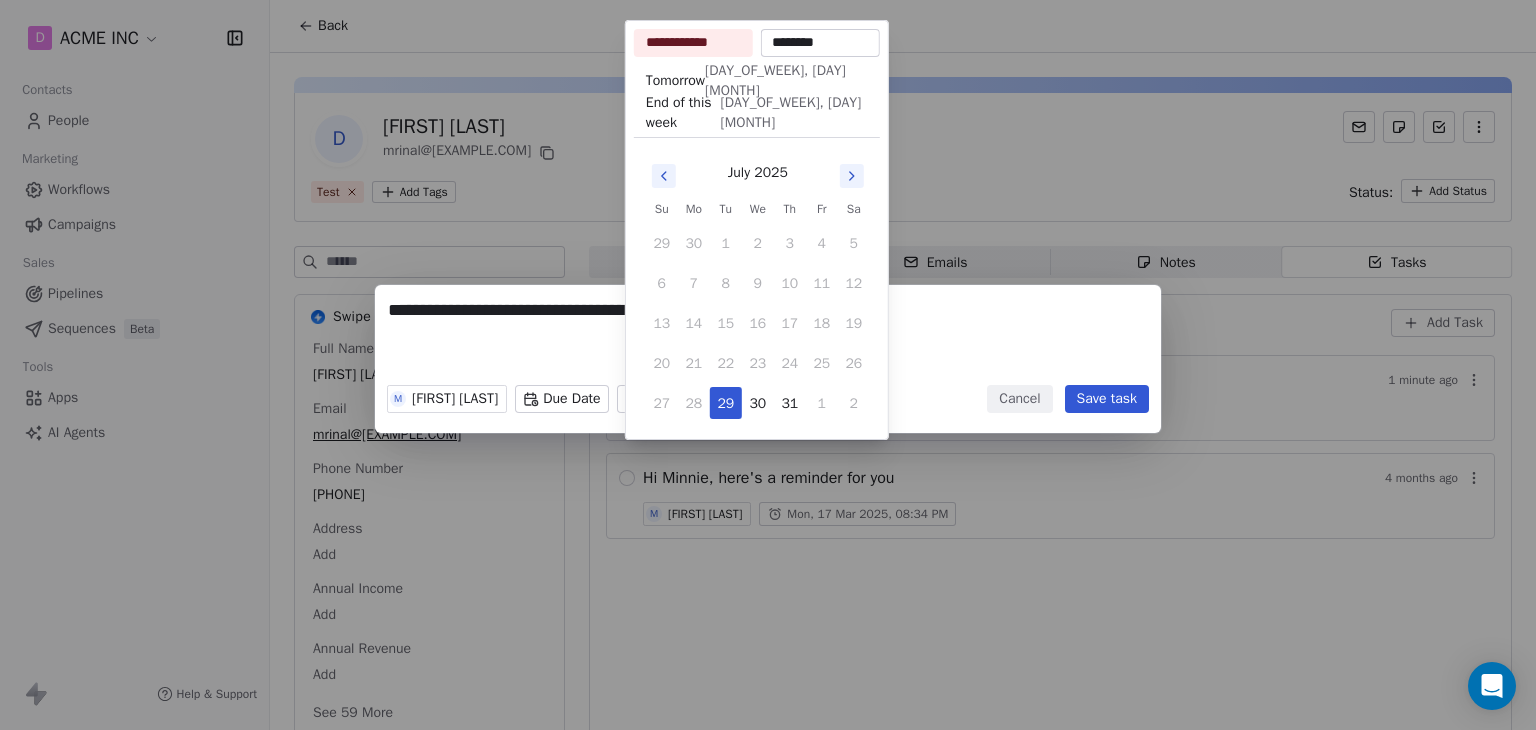 click on "********" at bounding box center [820, 43] 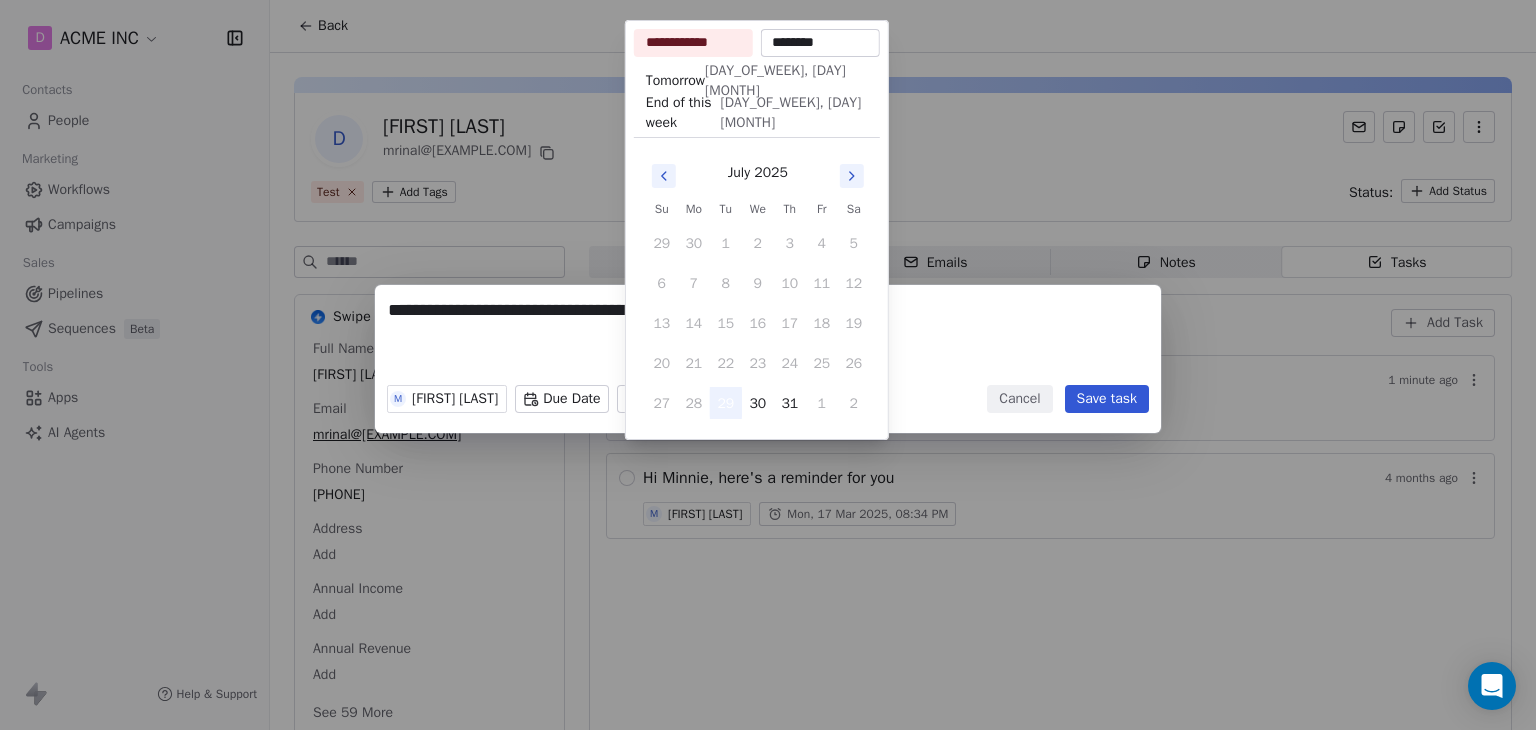 type on "********" 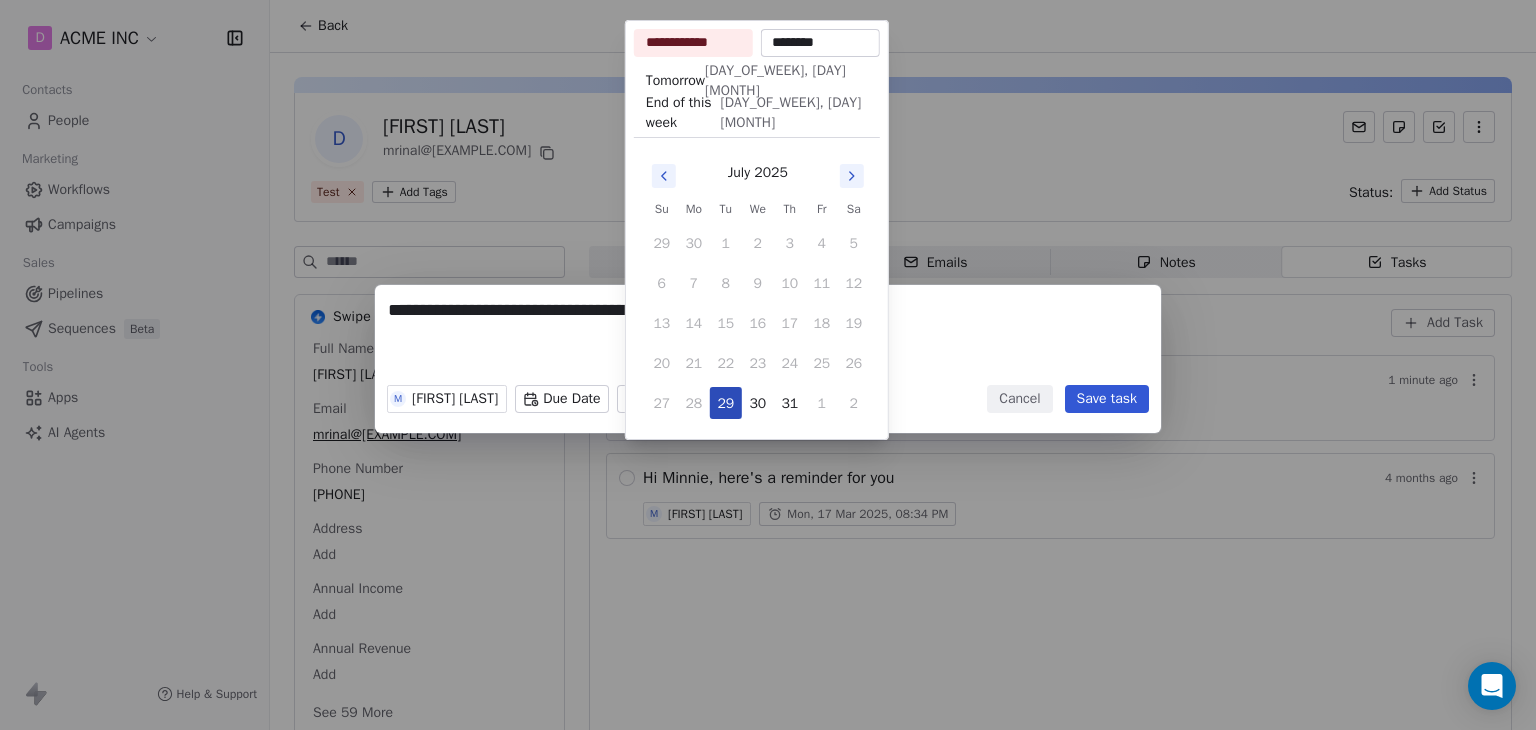 click on "29" at bounding box center [726, 403] 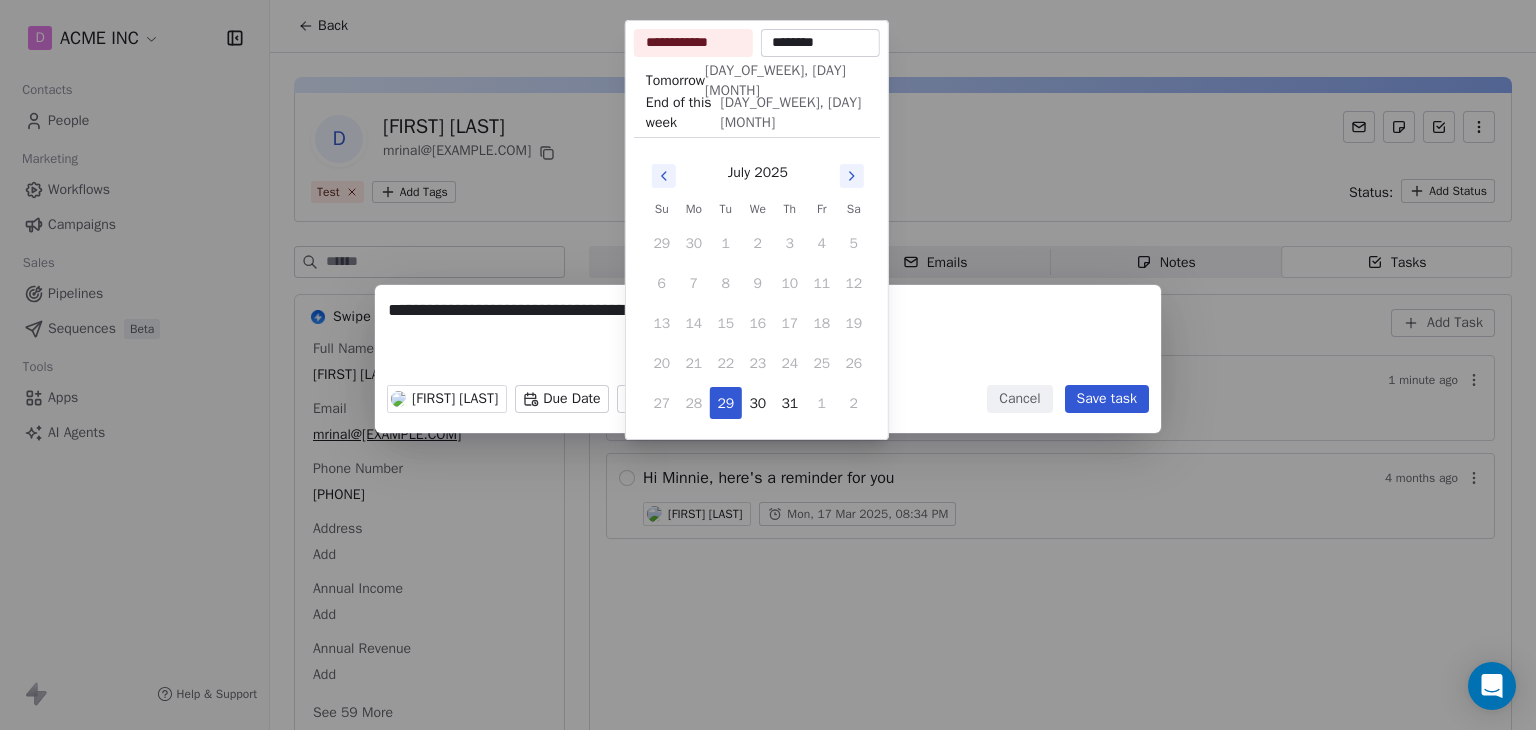 click on "**********" at bounding box center [768, 365] 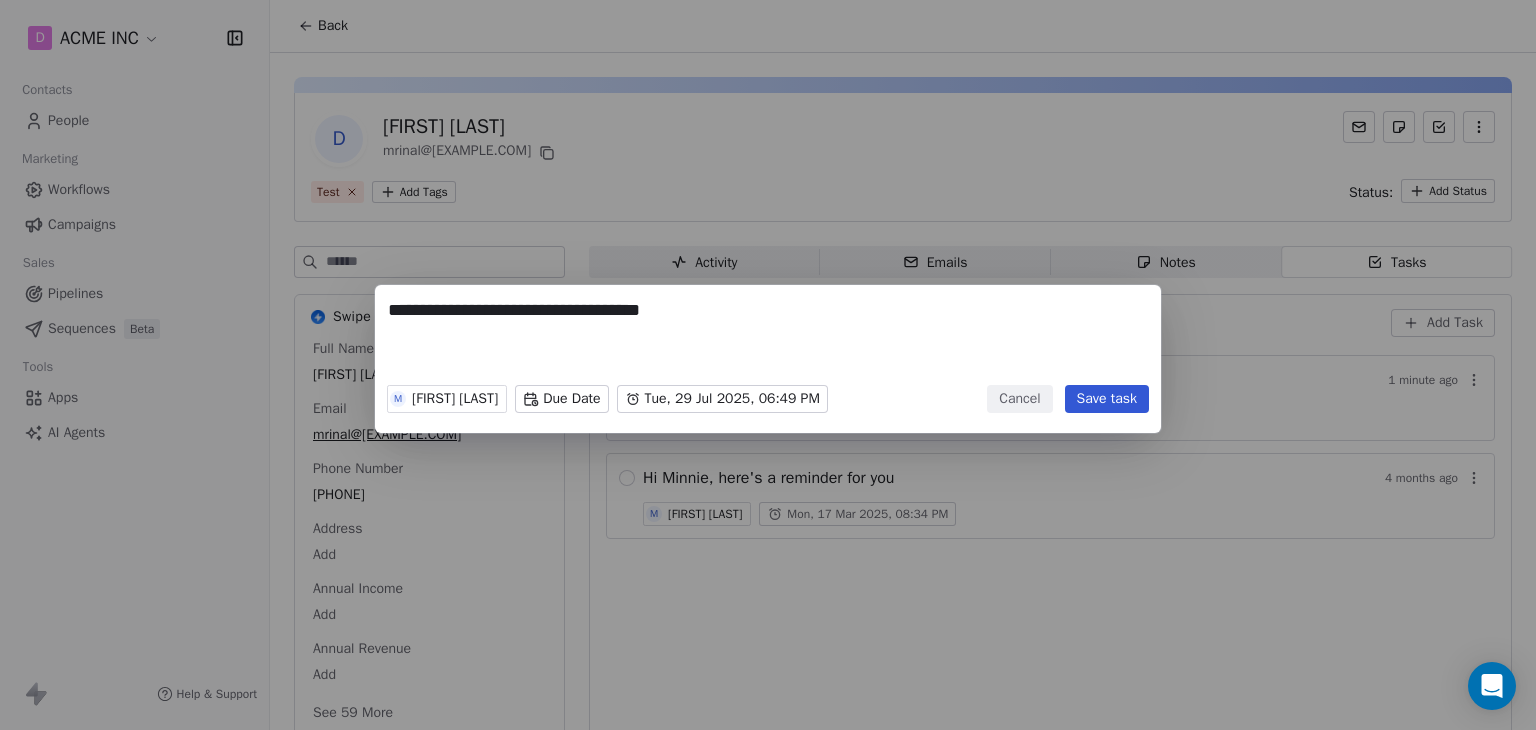 click on "Save task" at bounding box center [1107, 399] 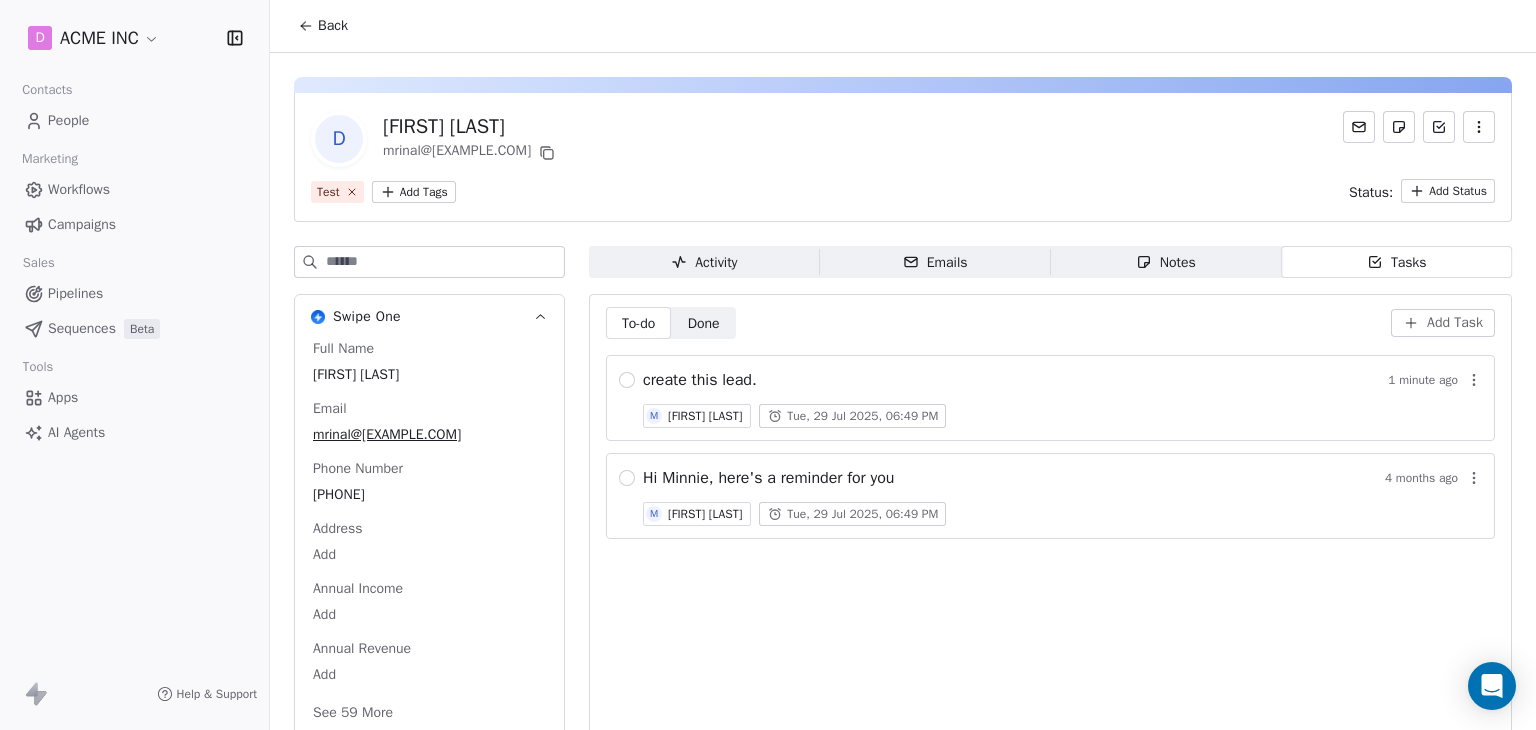 click on "To-do To-do Done Done Add Task create this lead. 1 minute ago M [FIRST] [LAST] Tue, 29 Jul 2025, 06:49 PM Hi Minnie, here's a reminder for you 4 months ago M [FIRST] [LAST] Tue, 29 Jul 2025, 06:49 PM" at bounding box center [1050, 526] 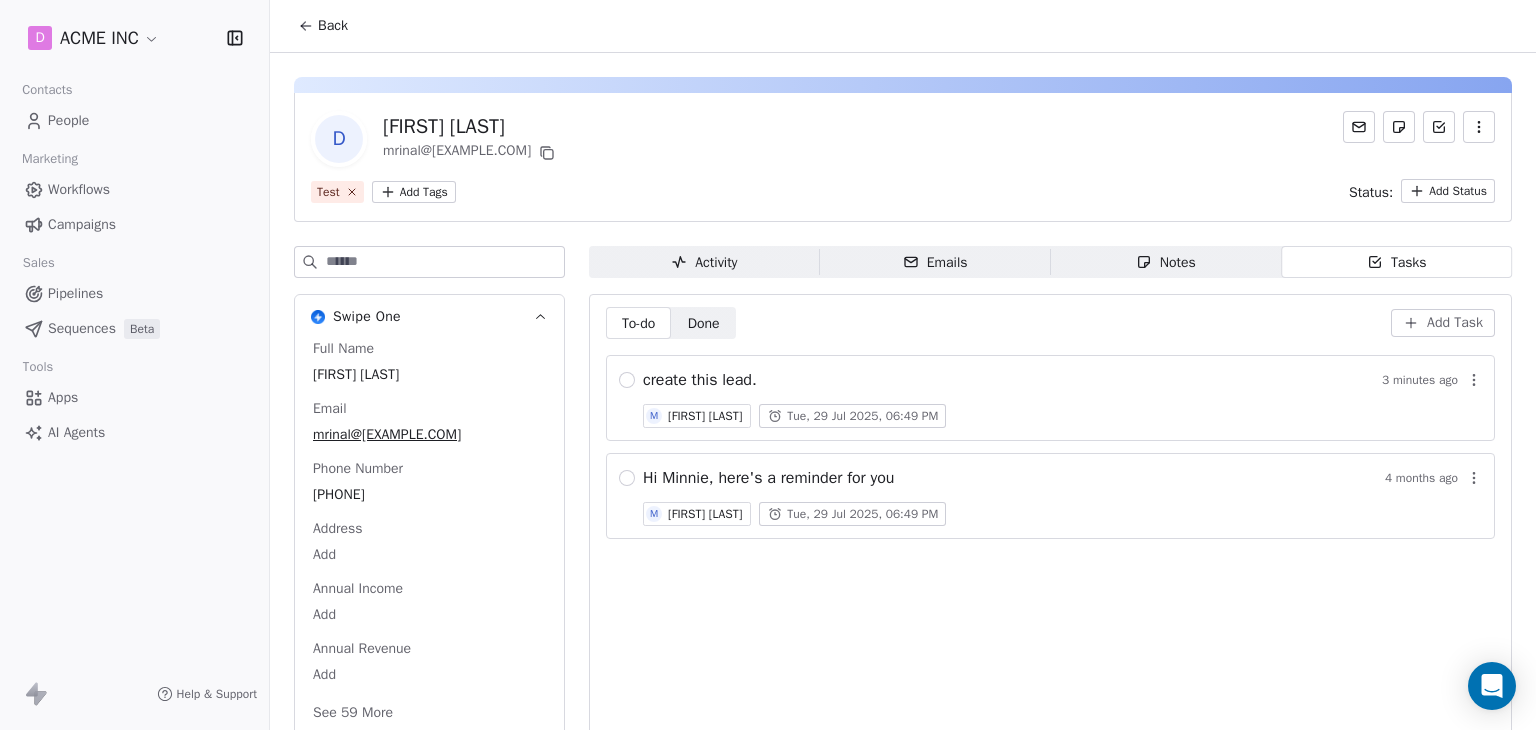 click on "[FIRST] [LAST]" at bounding box center (705, 416) 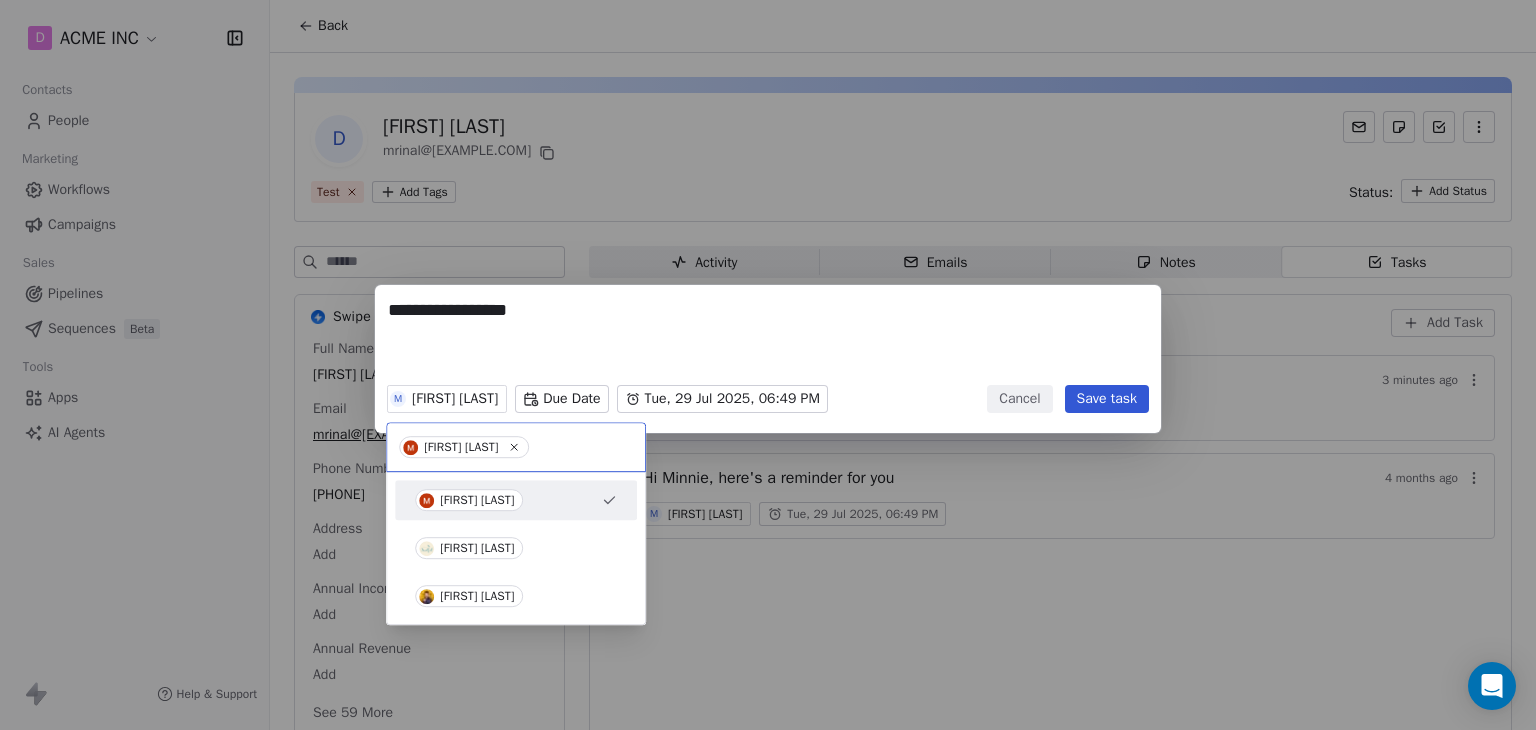 click on "**********" at bounding box center [768, 365] 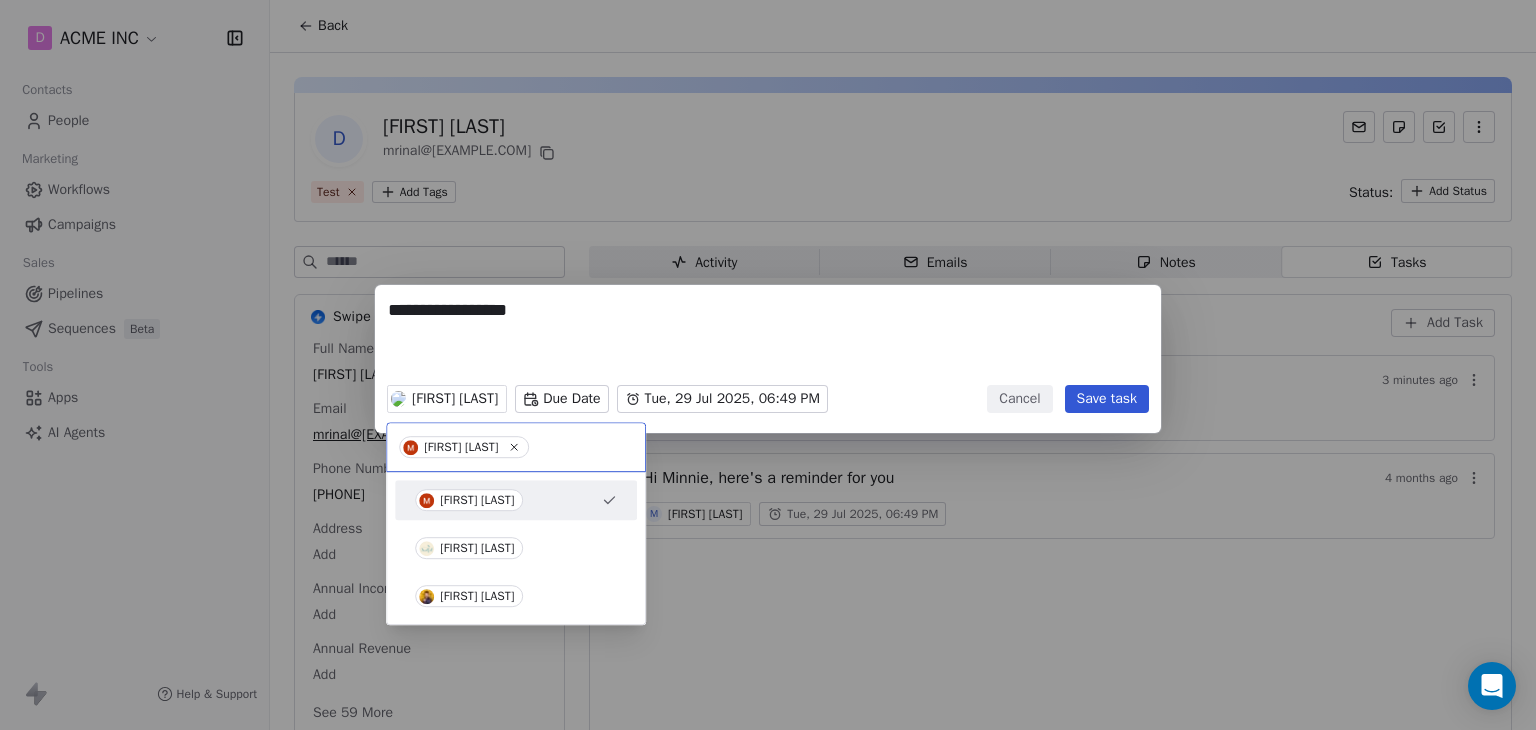 click on "**********" at bounding box center (768, 365) 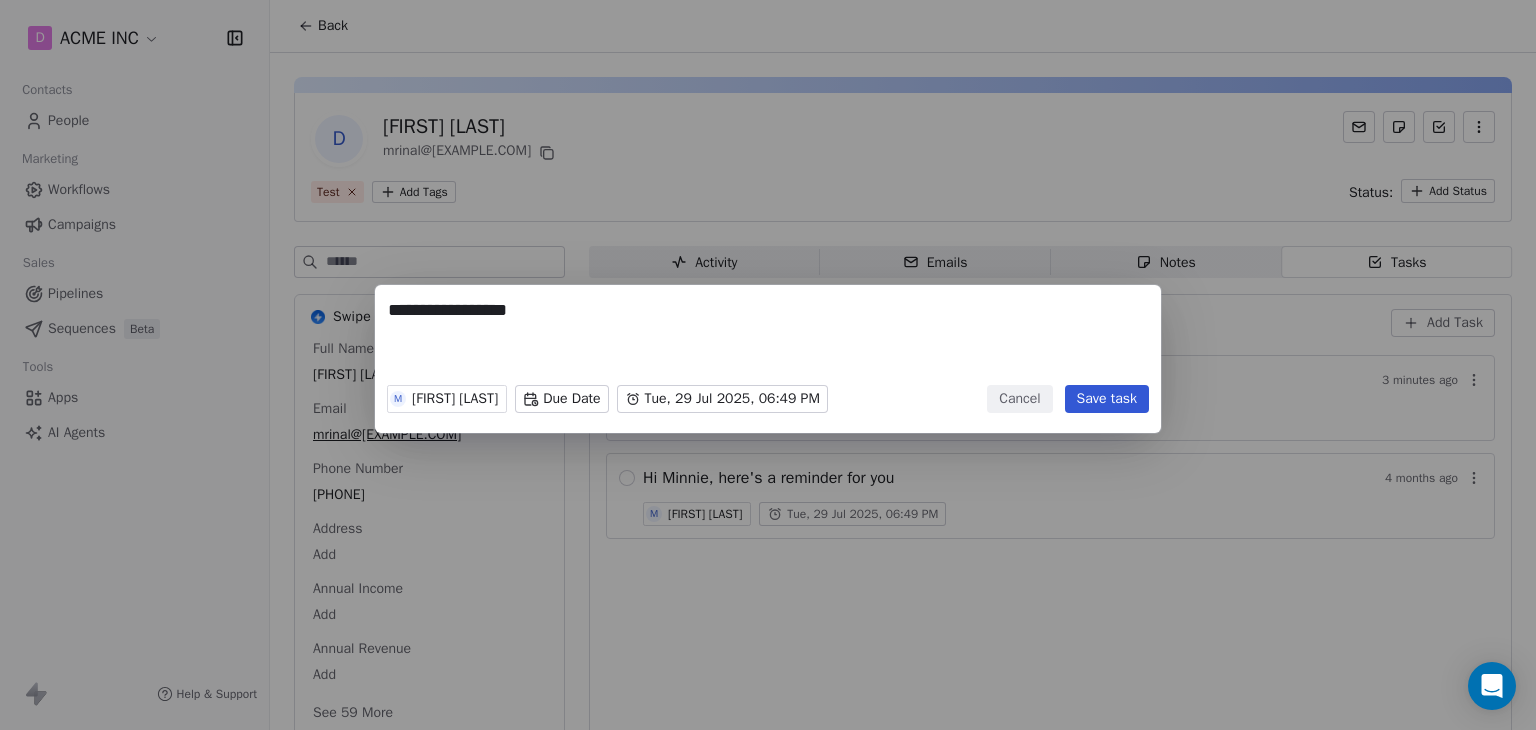 click on "Cancel" at bounding box center [1019, 399] 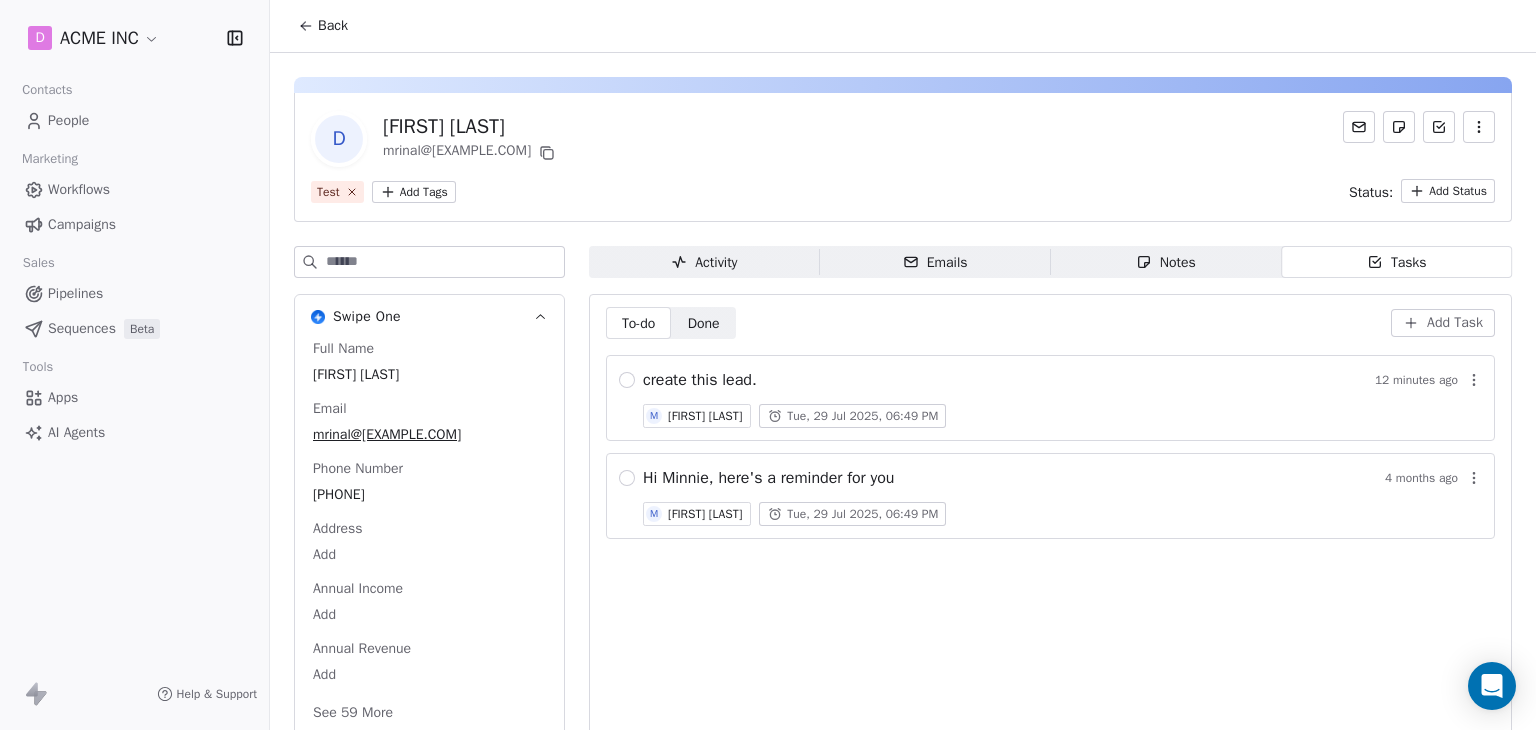 click on "create this lead." at bounding box center [700, 380] 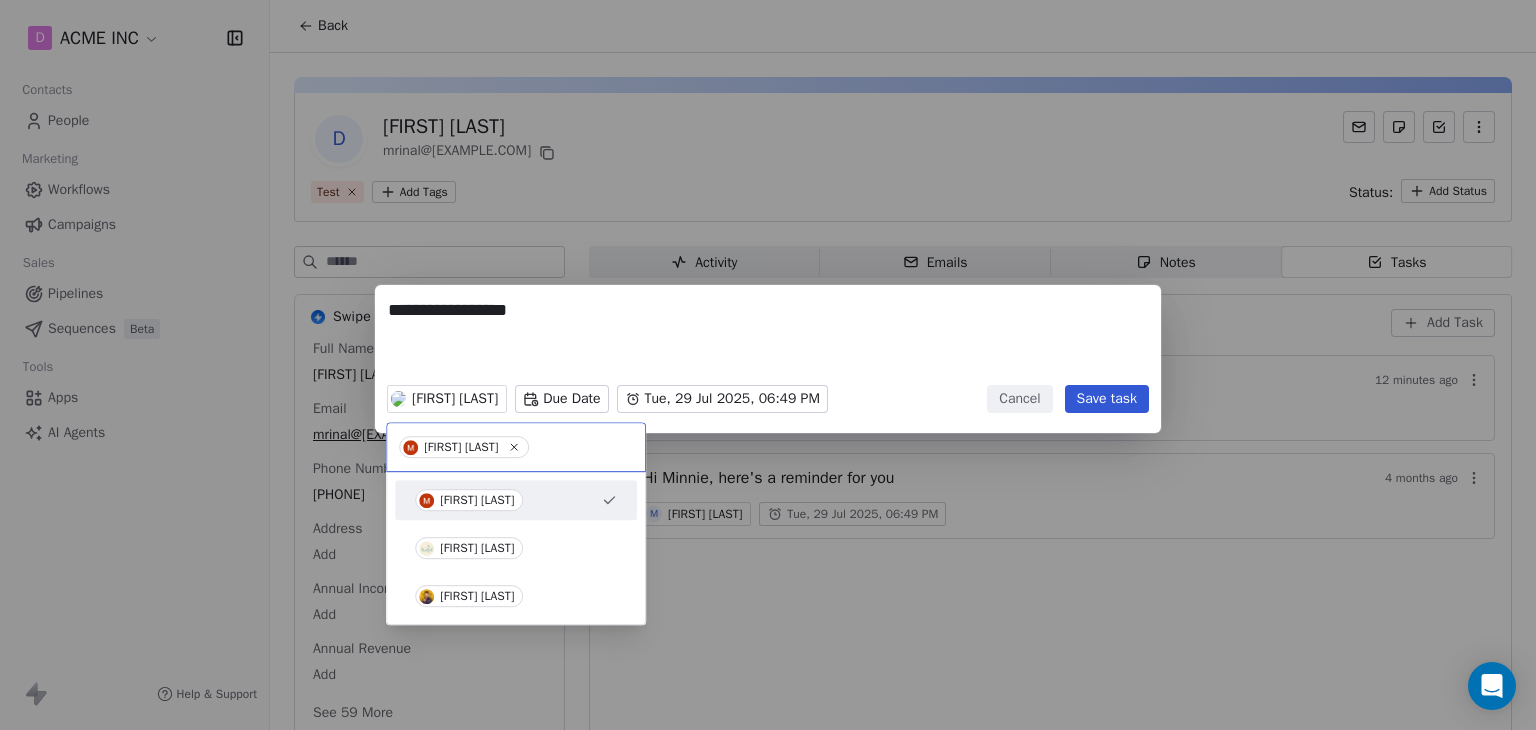 click on "**********" at bounding box center (768, 365) 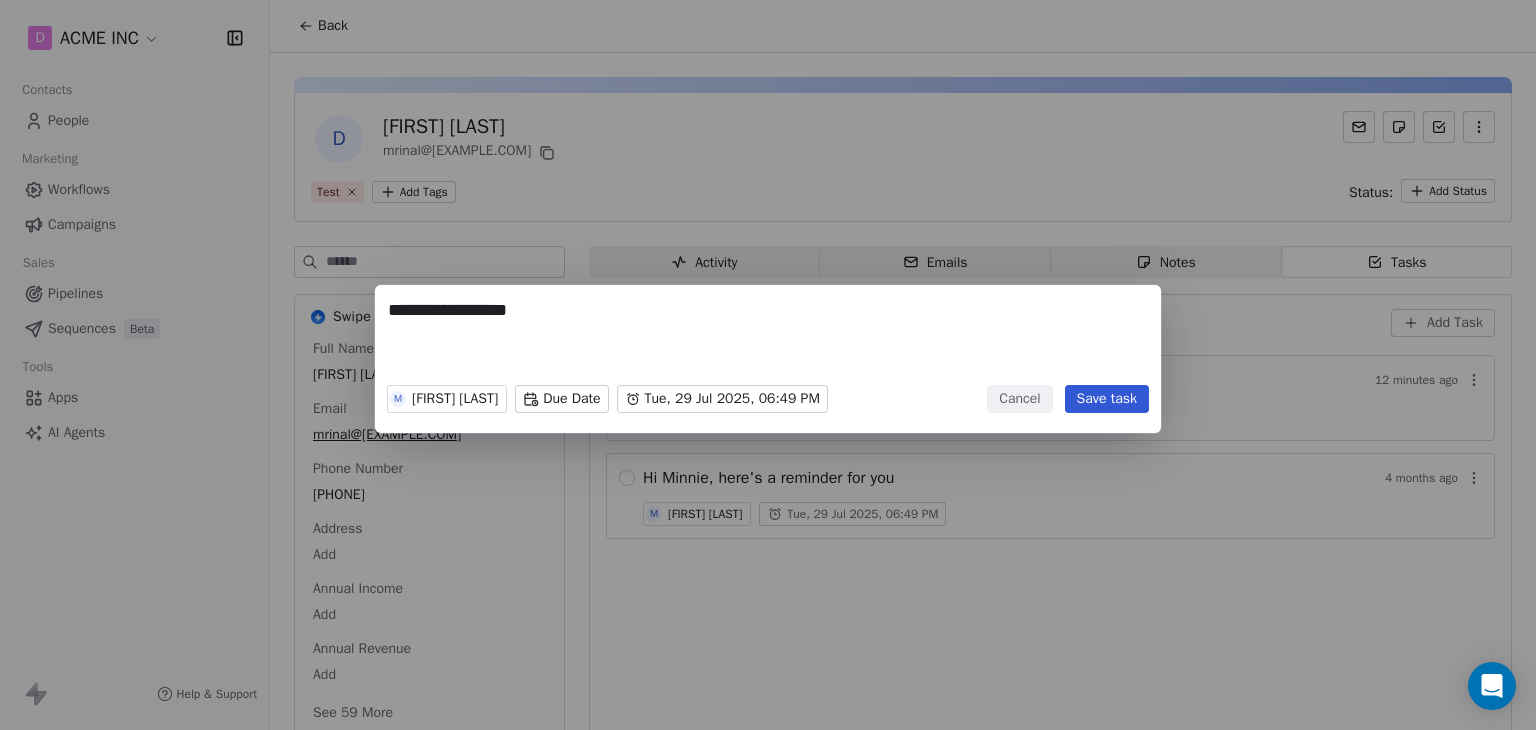 click on "Cancel" at bounding box center (1019, 399) 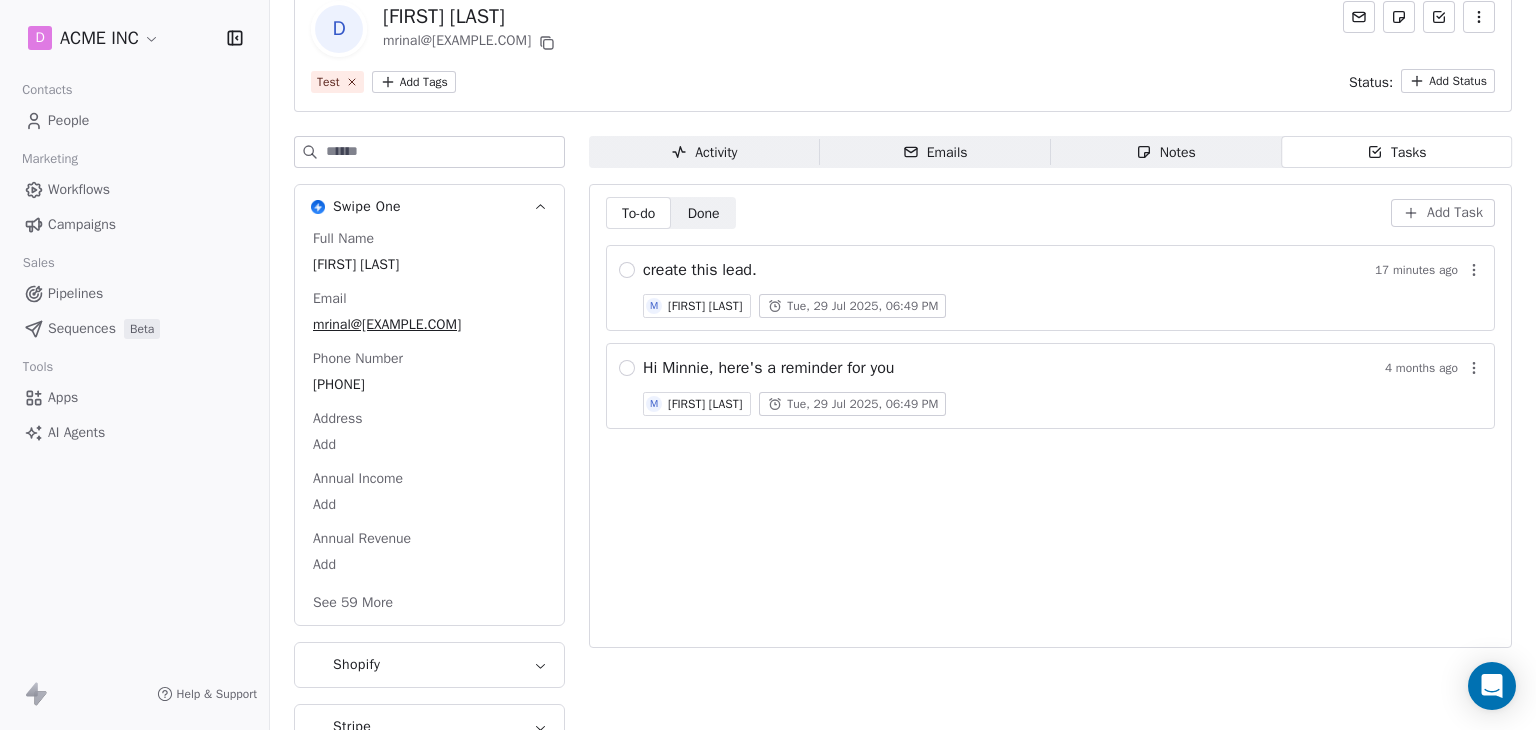scroll, scrollTop: 140, scrollLeft: 0, axis: vertical 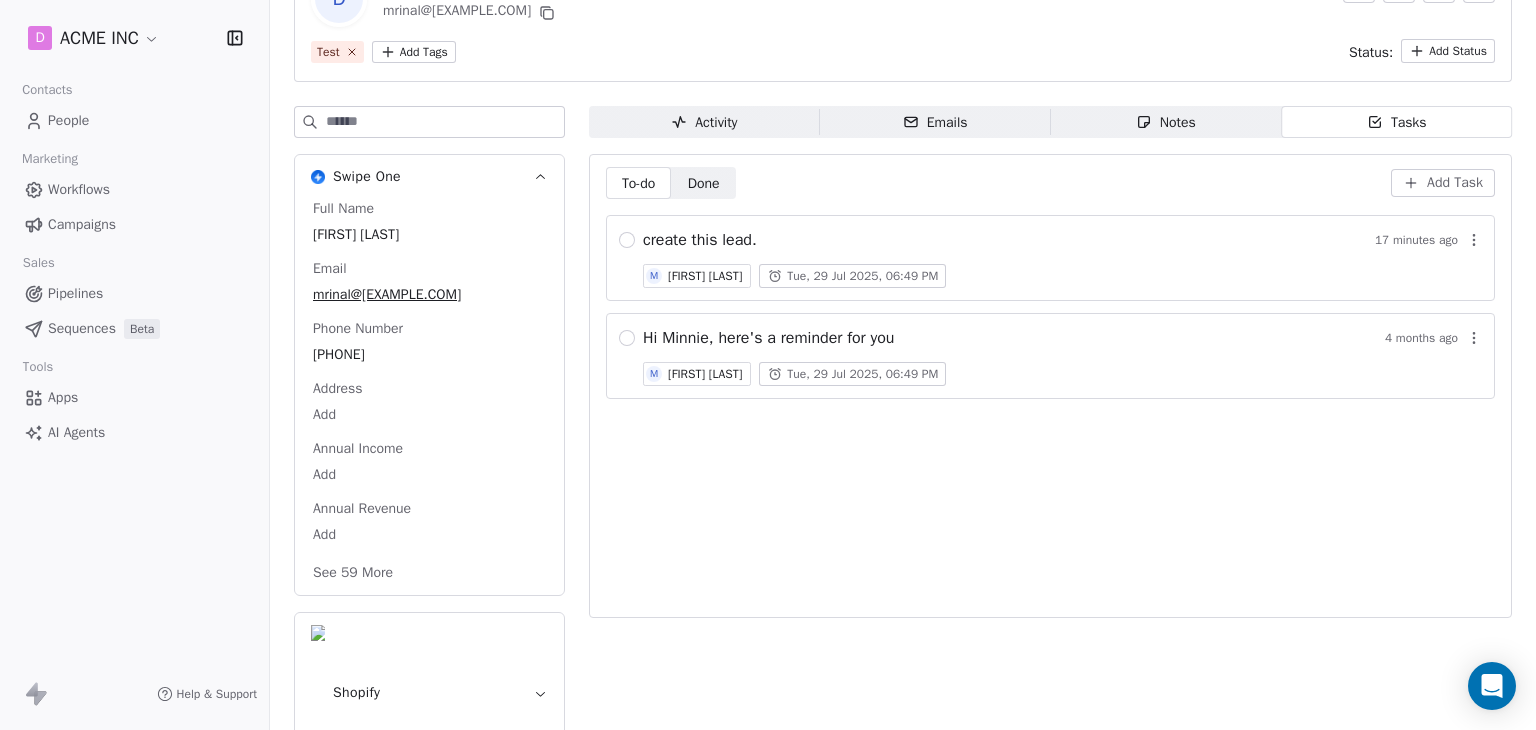 click on "Pipelines" at bounding box center (75, 293) 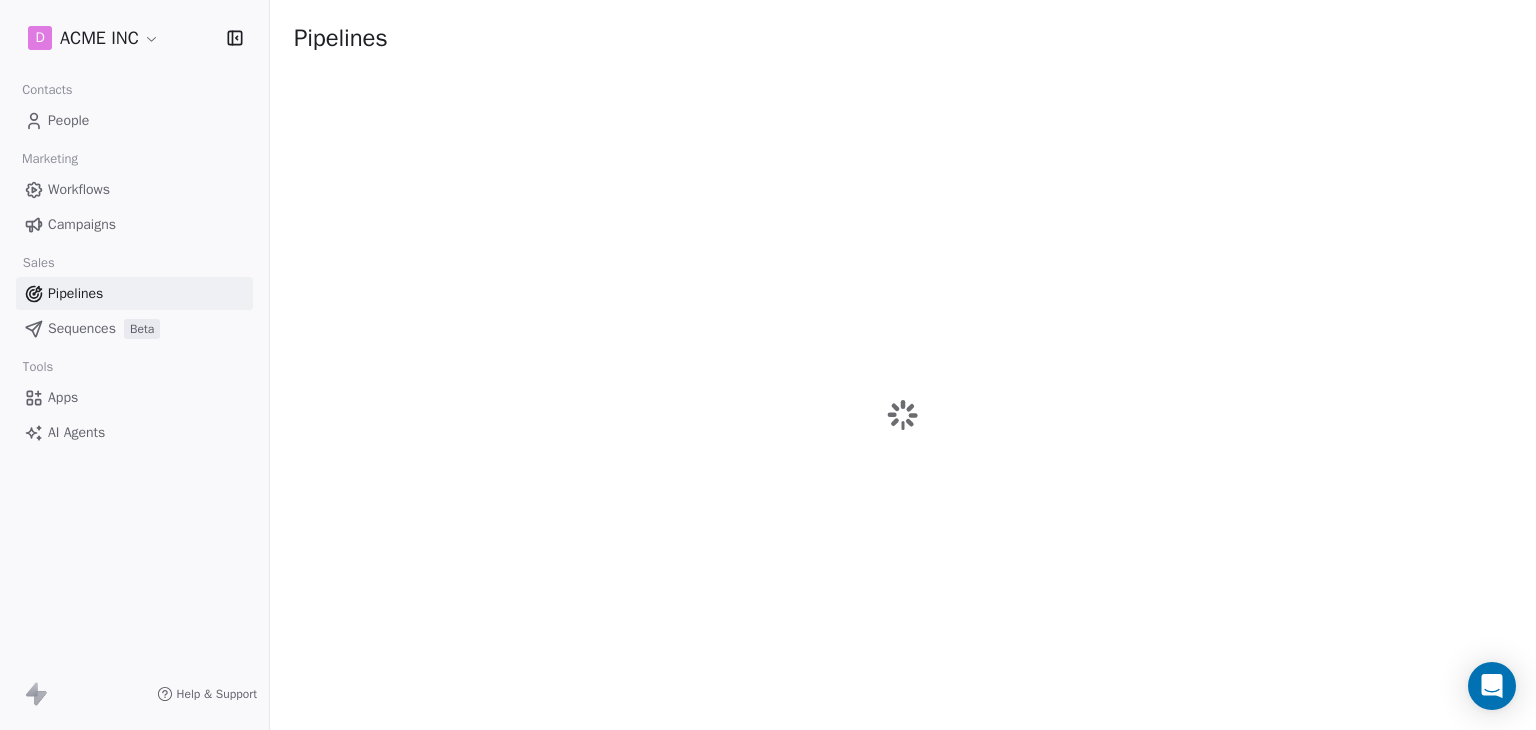 scroll, scrollTop: 0, scrollLeft: 0, axis: both 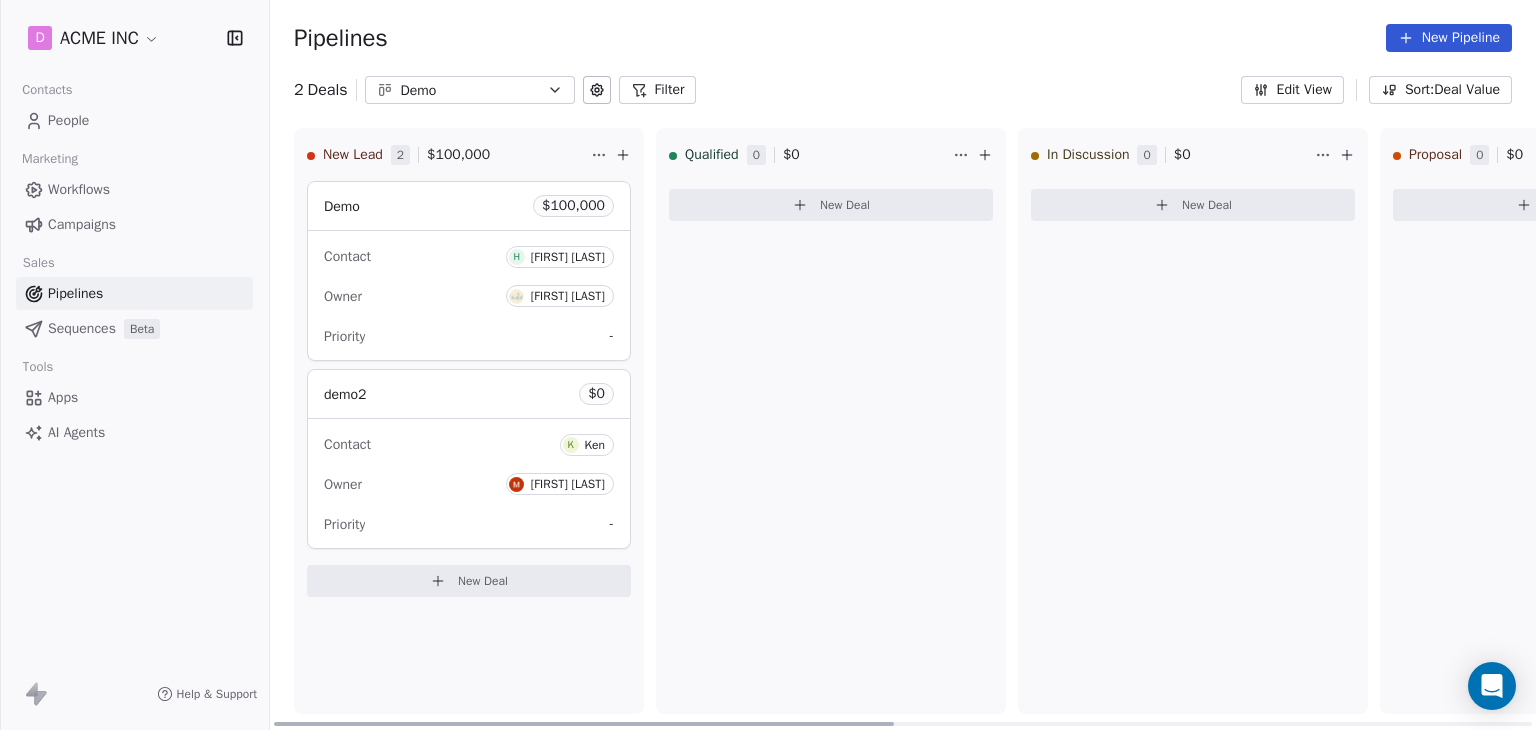 click on "Contact K [FIRST]" at bounding box center [469, 443] 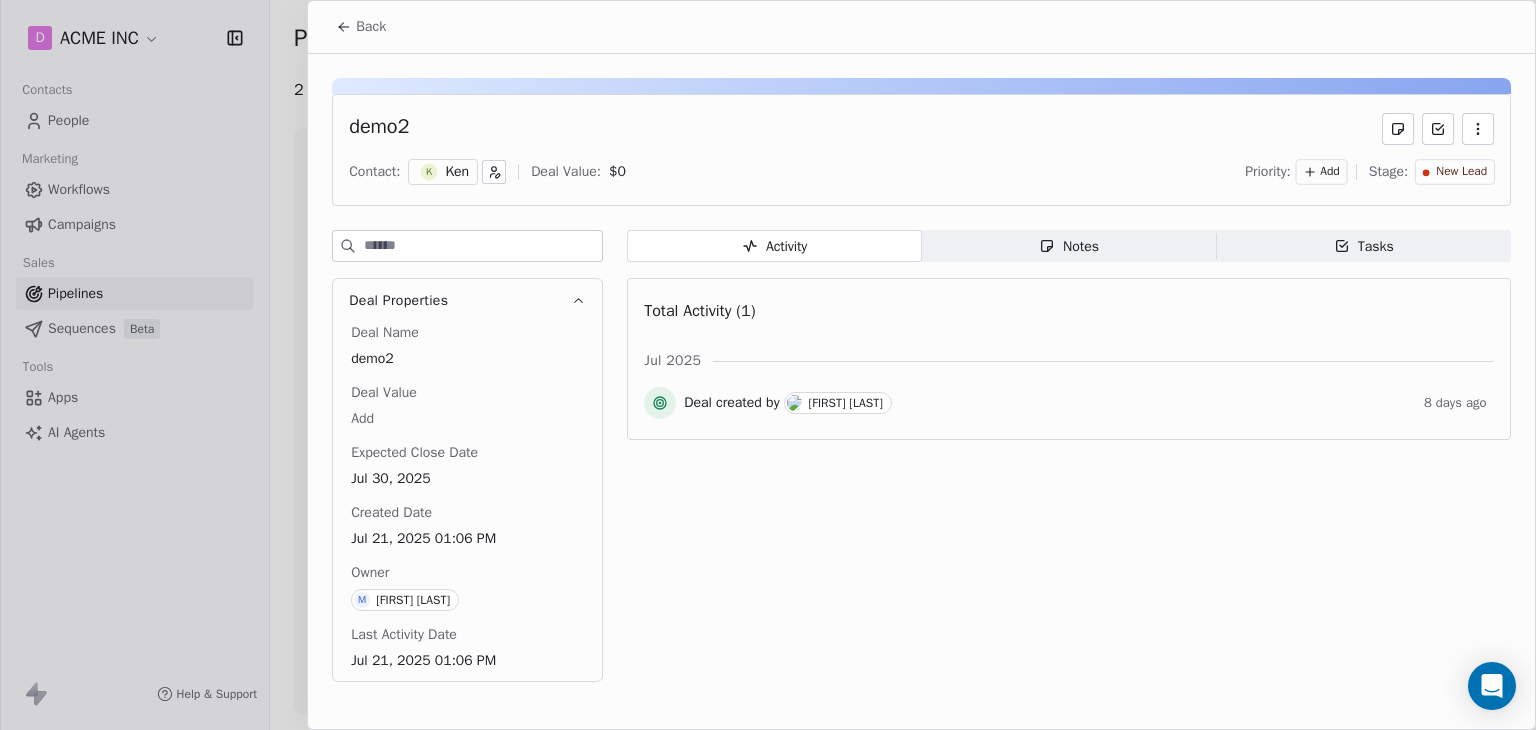 click 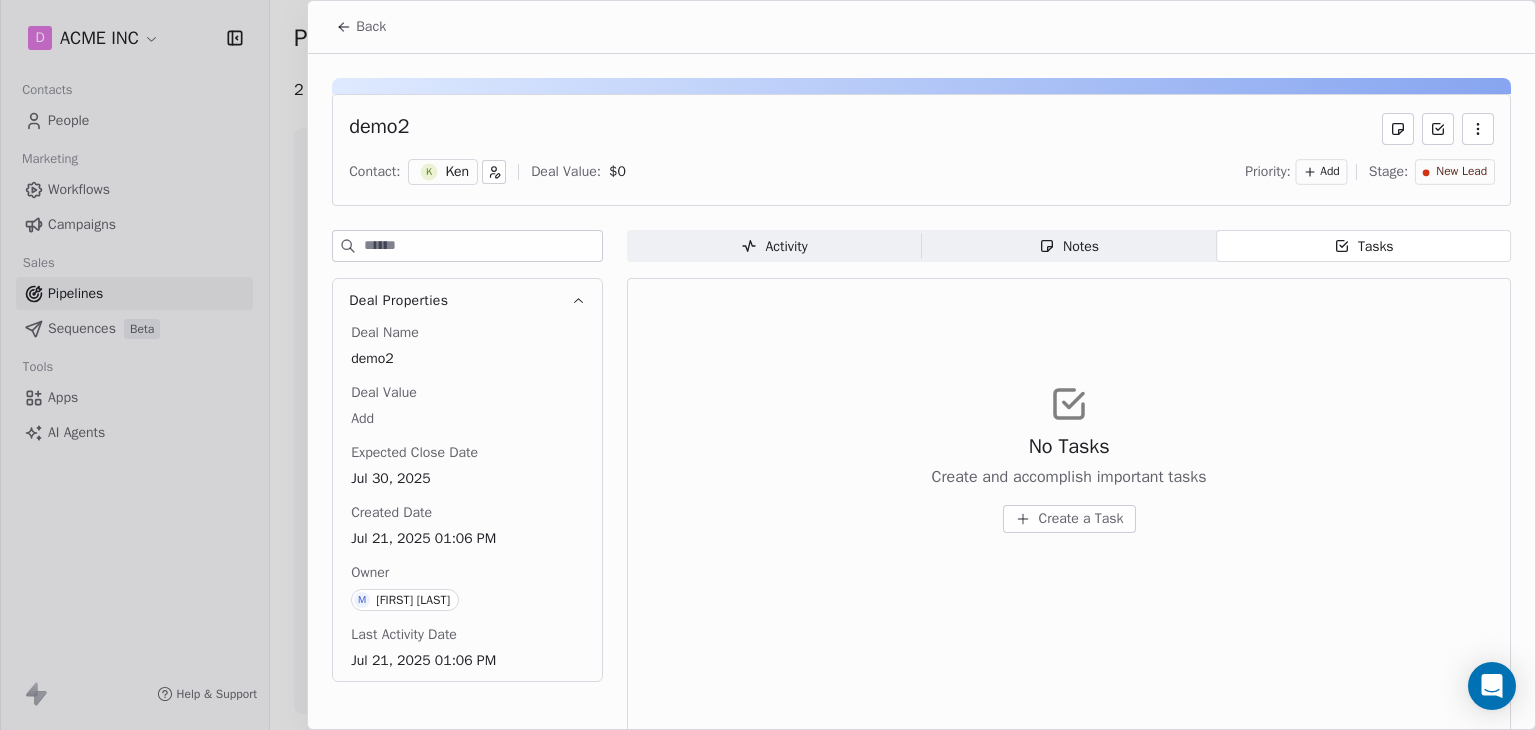 click on "Create a Task" at bounding box center (1081, 519) 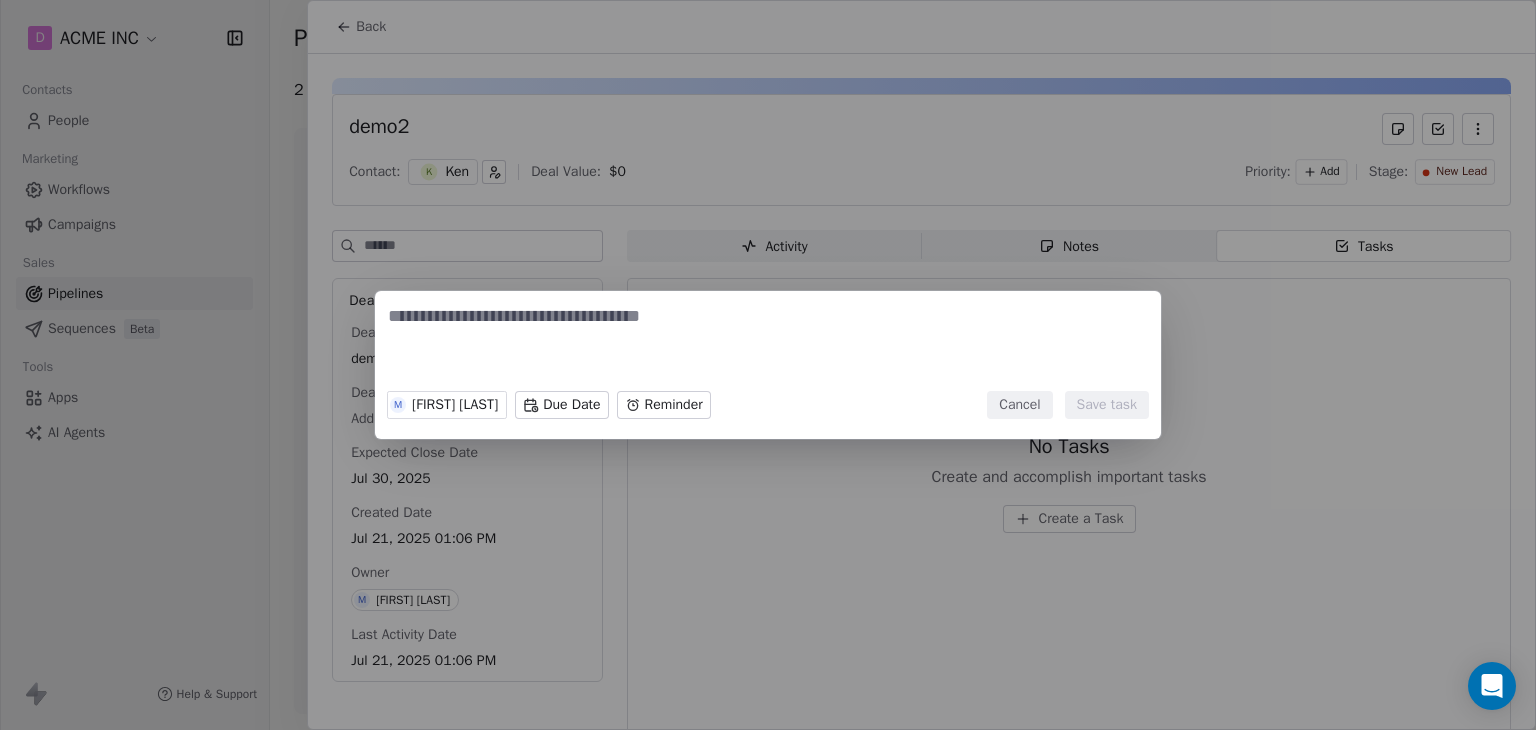 click at bounding box center [768, 343] 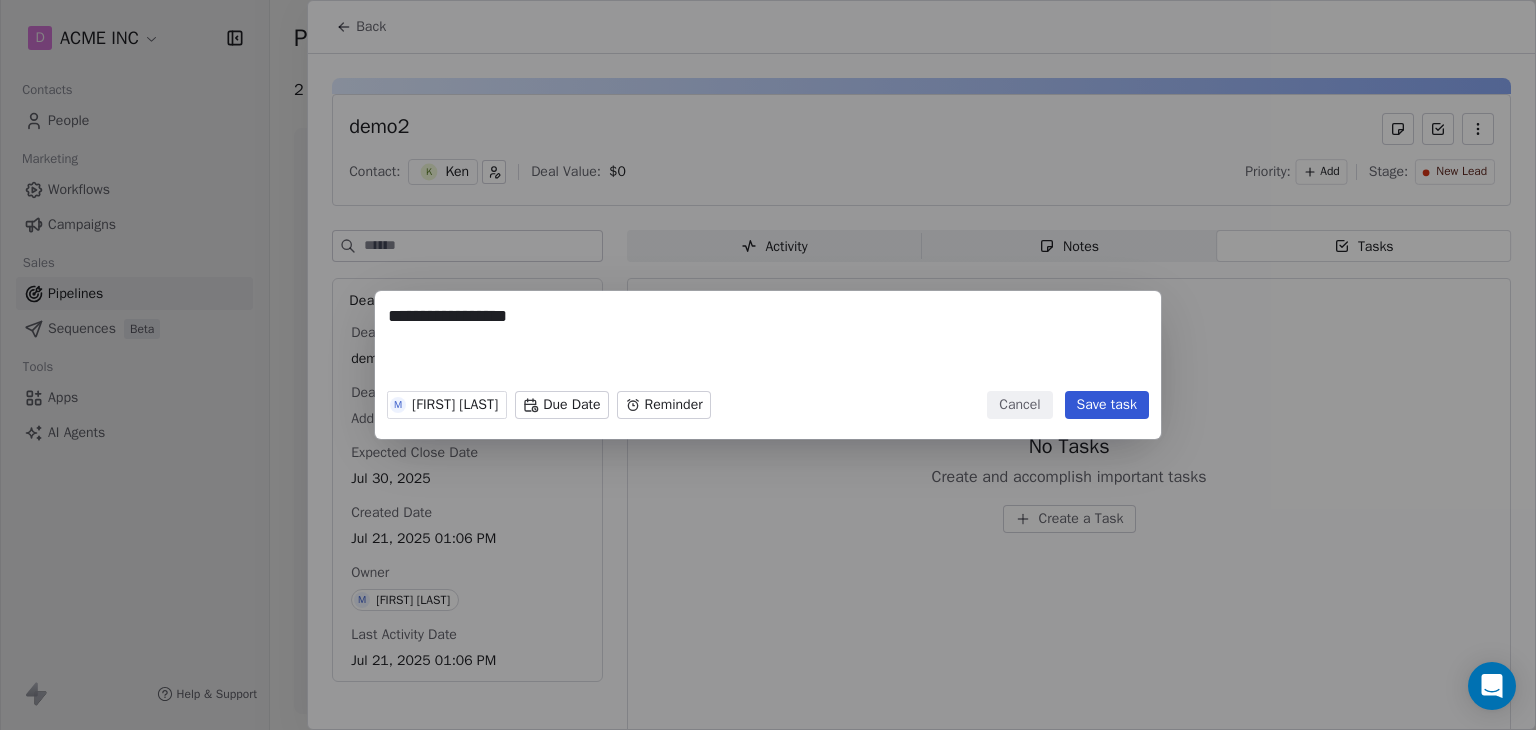 type on "**********" 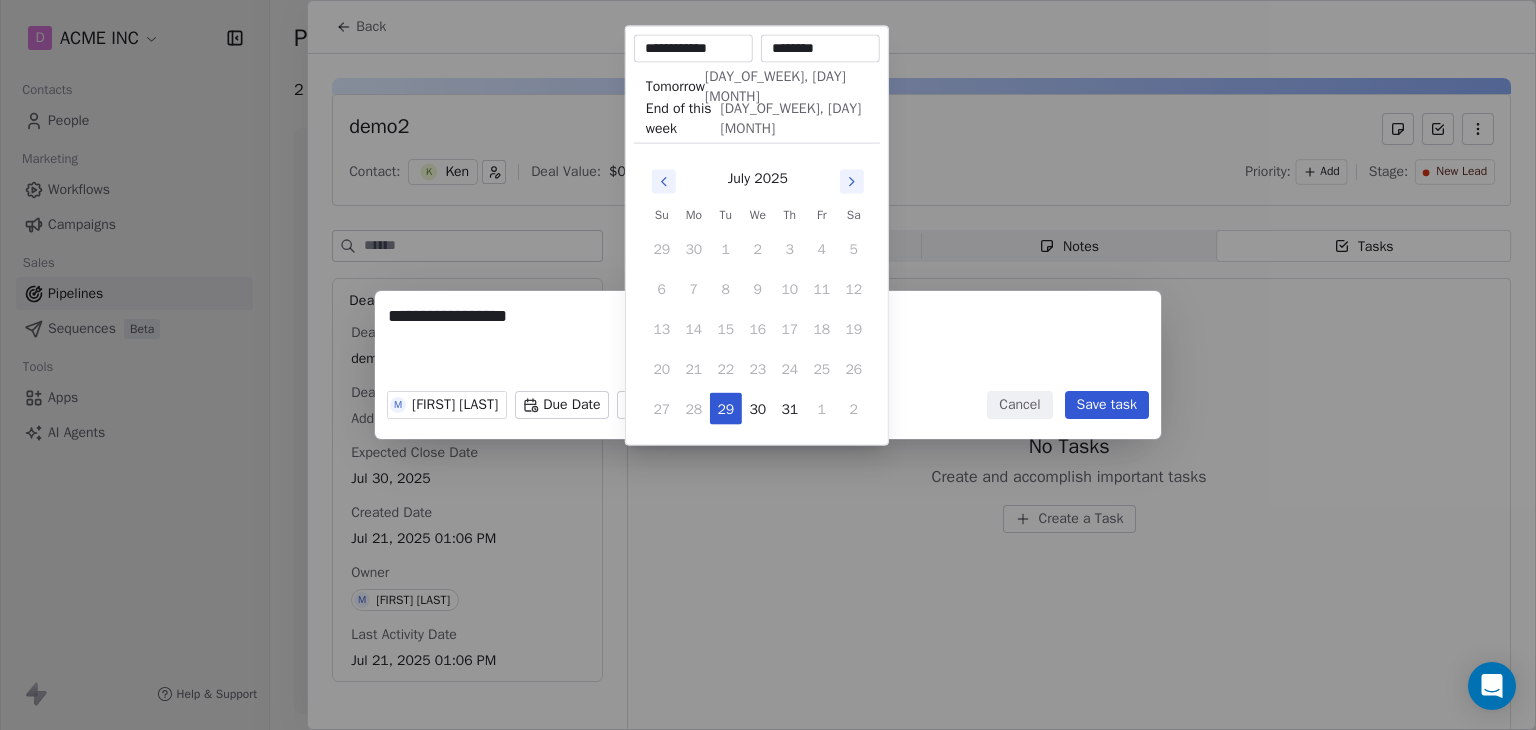 click on "**********" at bounding box center [693, 49] 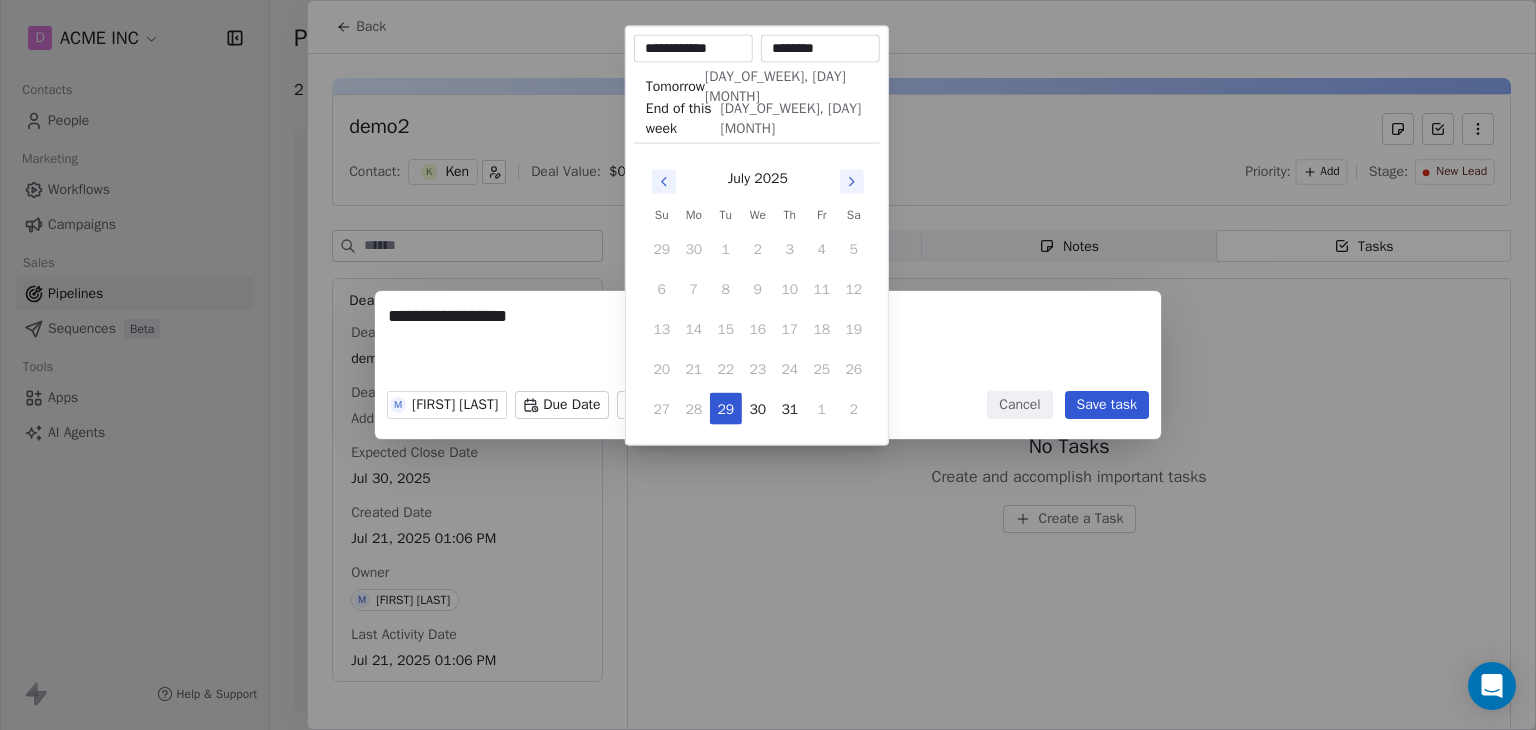 click on "********" at bounding box center [820, 49] 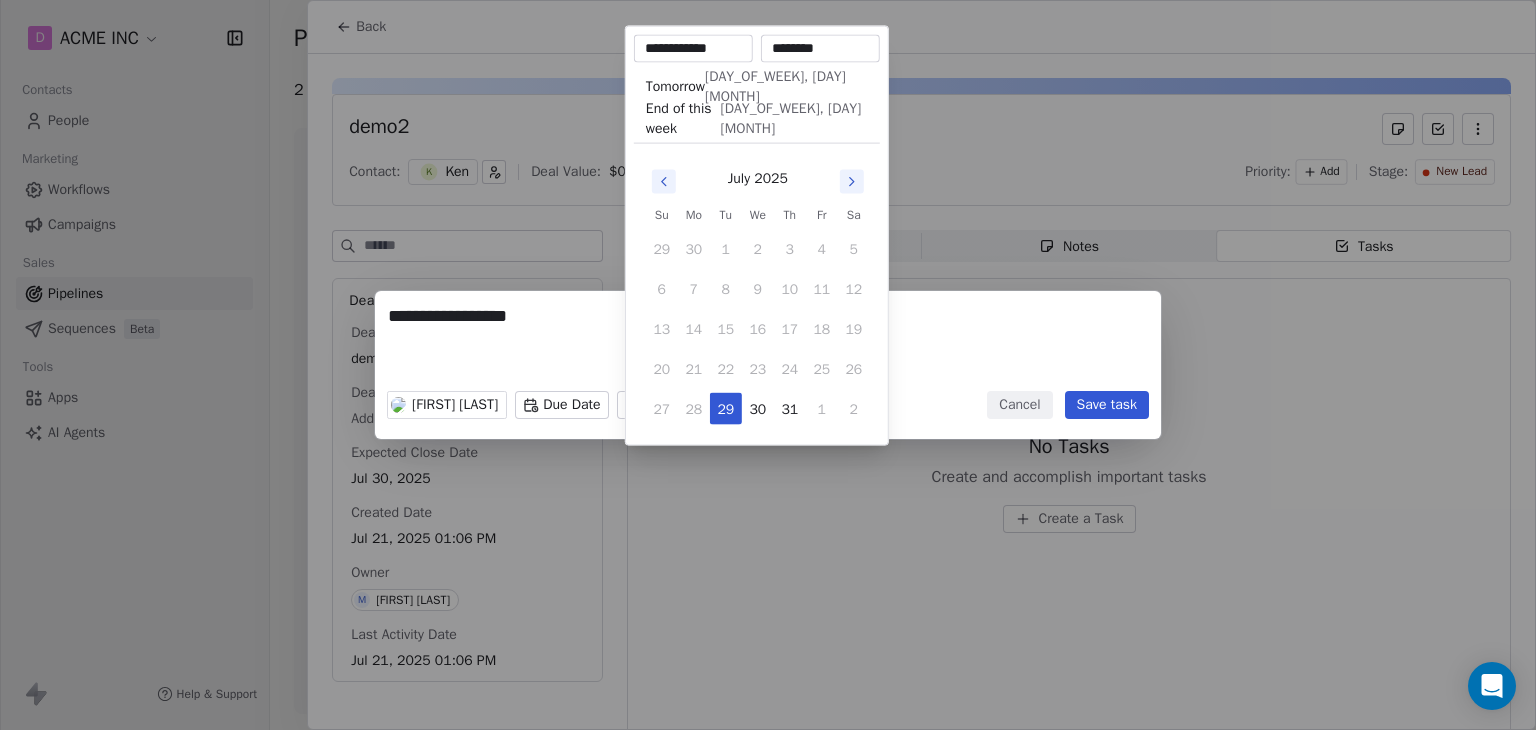 click on "**********" at bounding box center (768, 365) 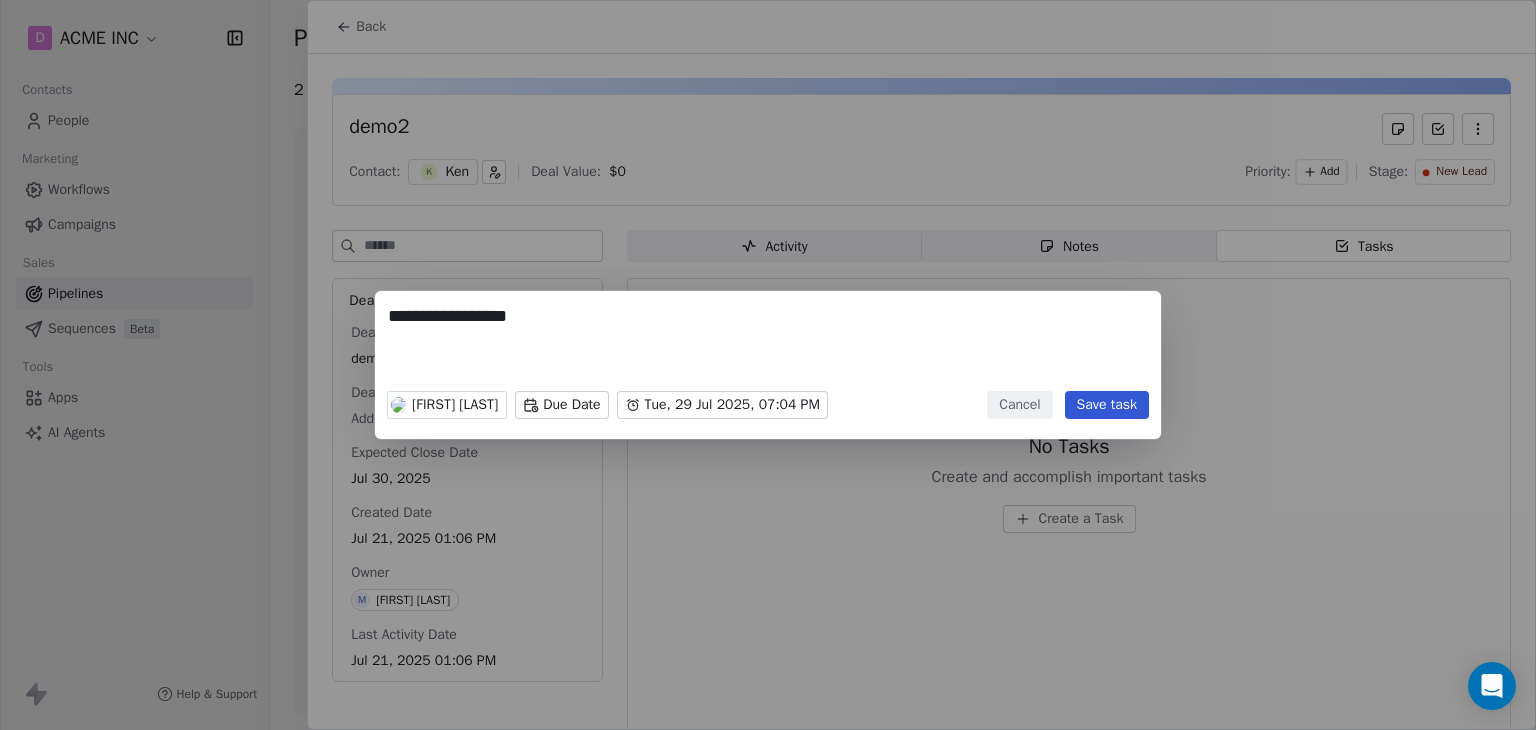 click on "Save task" at bounding box center [1107, 405] 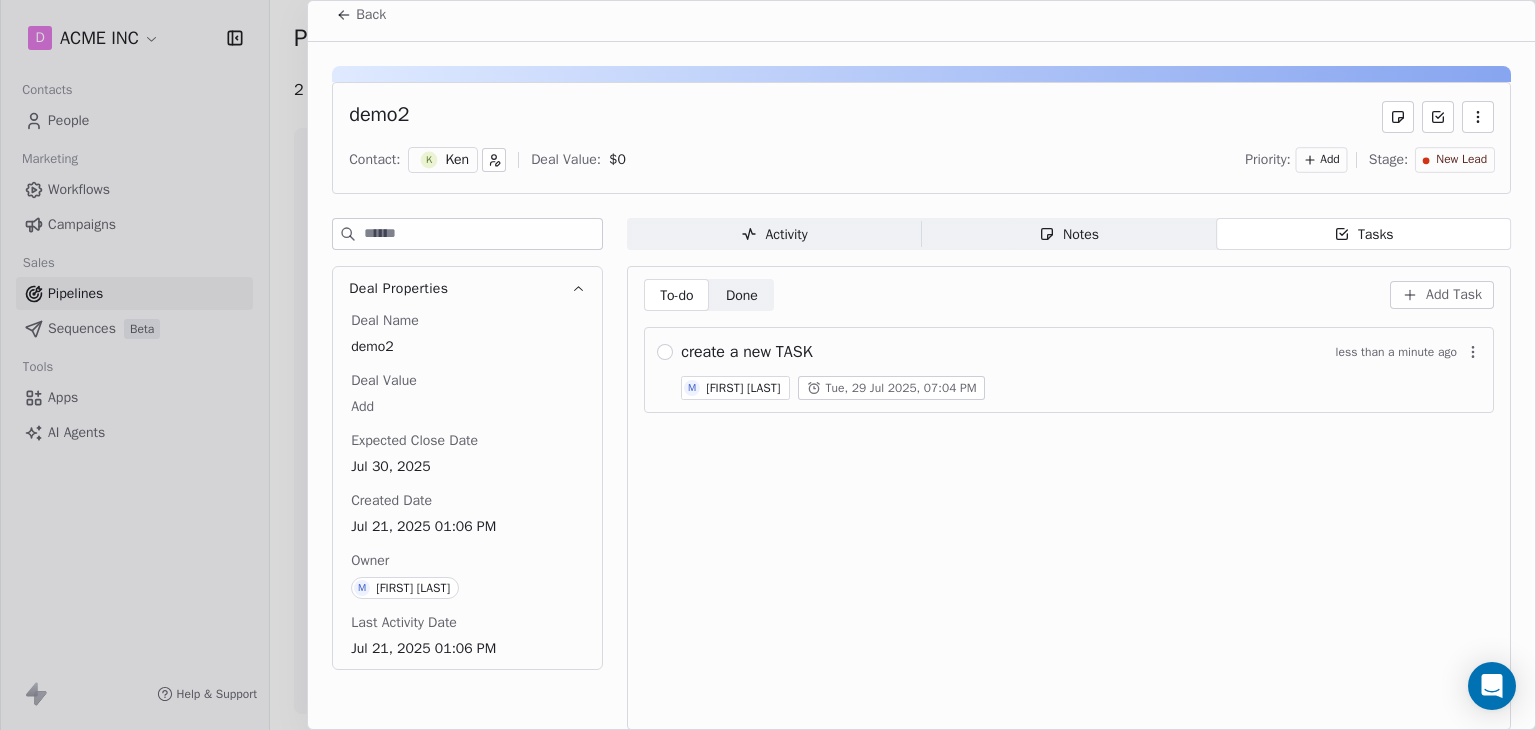 scroll, scrollTop: 23, scrollLeft: 0, axis: vertical 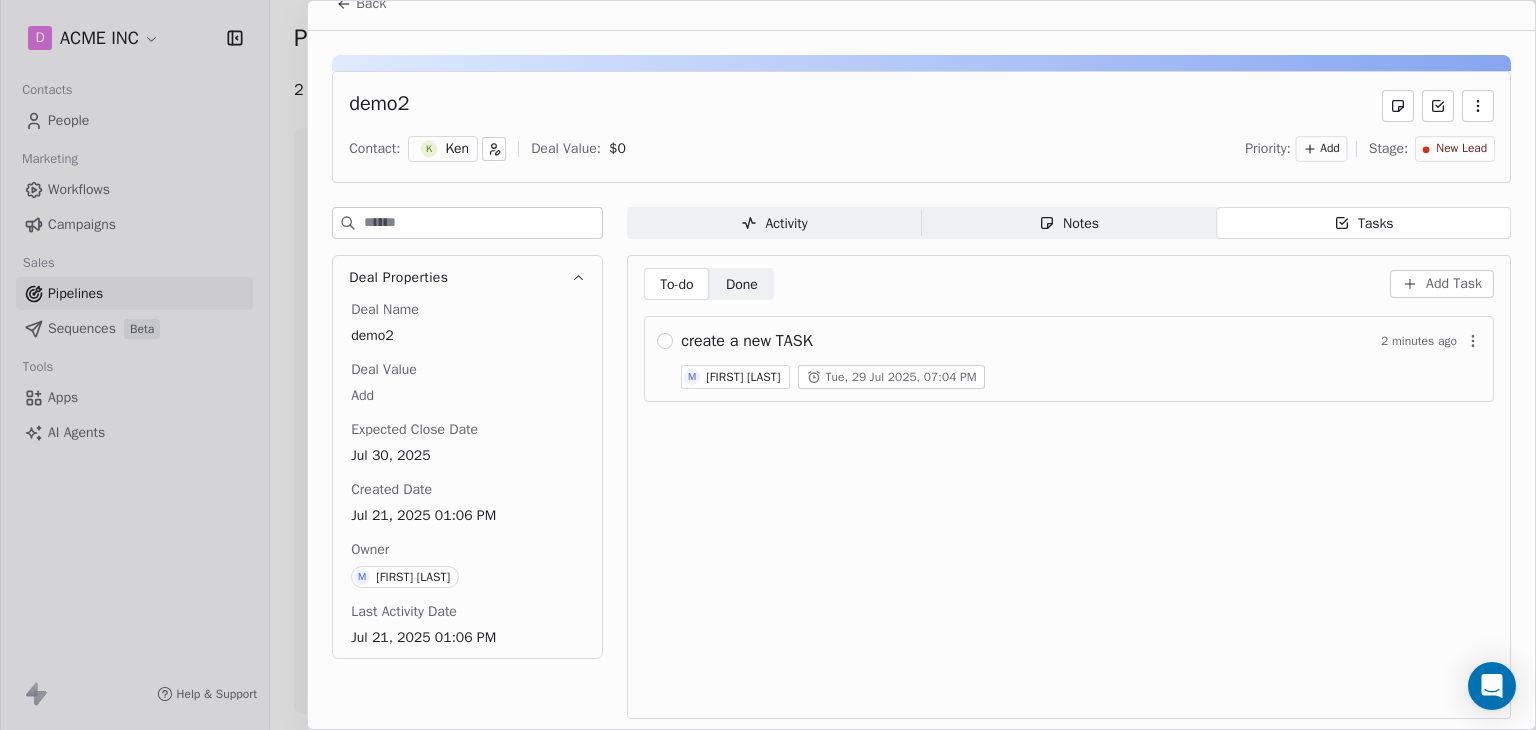click on "Tue, 29 Jul 2025, 07:04 PM" at bounding box center [901, 377] 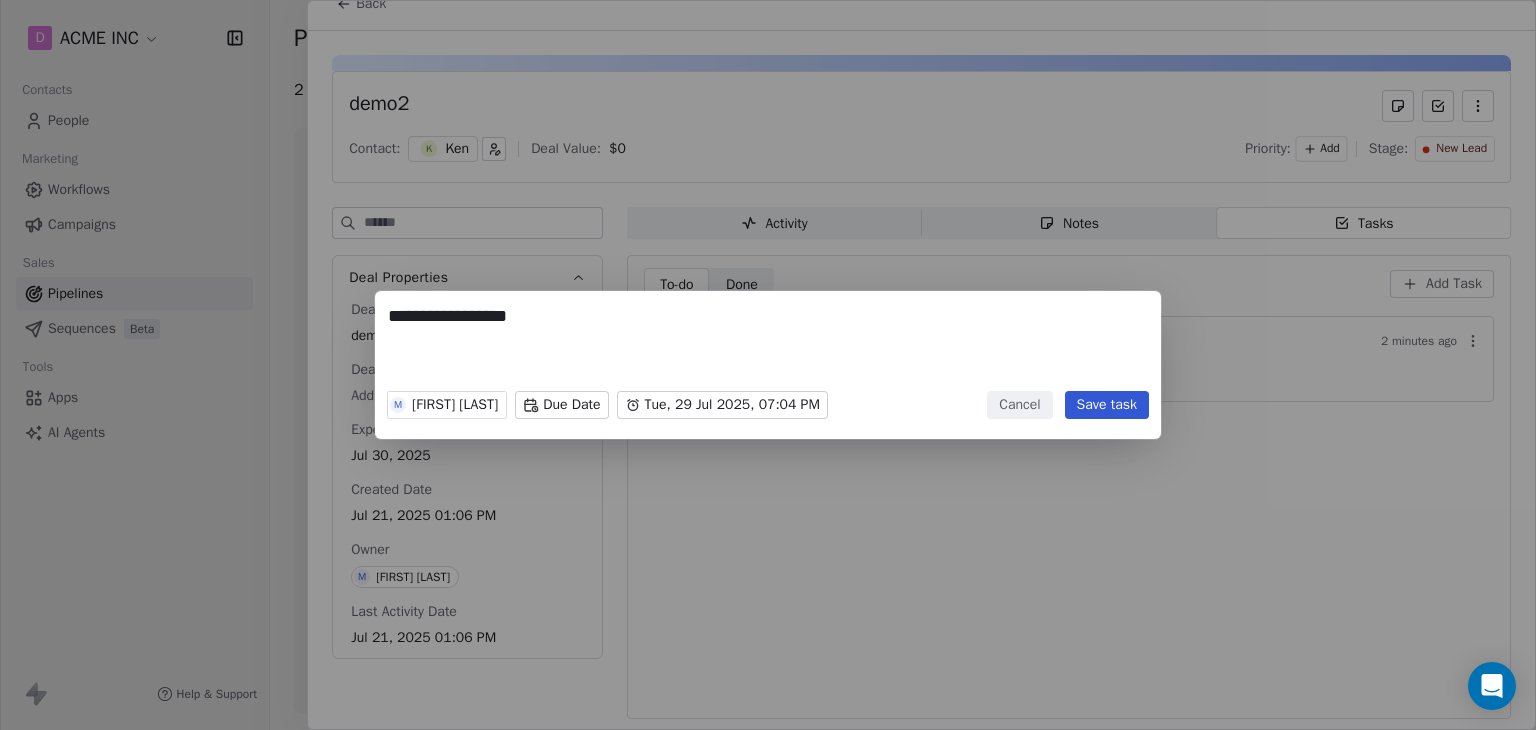 click on "D ACME INC Contacts People Marketing Workflows Campaigns Sales Pipelines Sequences Beta Tools Apps AI Agents Help & Support Pipelines New Pipeline 2 Deals Demo Filter Edit View Sort: Deal Value New Lead 2 $ 100,000 Demo $ 100,000 Contact H [FIRST] [LAST] Owner [FIRST] [LAST] Priority - demo2 $ 0 Contact K [FIRST] Owner [FIRST] [LAST] Priority - New Deal Qualified 0 $ 0 New Deal In Discussion 0 $ 0 New Deal Proposal 0 $ 0 New Deal Negotiation 0 $ 0 New Deal Won 0 $ 0 New Deal Lost 0 $ 0 New Deal To pick up a draggable item, press the space bar. While dragging, use the arrow keys to move the item. Press space again to drop the item in its new position, or press escape to cancel. Back demo2 Contact: K [FIRST] Deal Value: $ 0 Priority: Add Stage: New Lead Deal Properties Deal Name demo2 Deal Value Add Expected Close Date Jul 30, 2025 Created Date Jul 21, 2025 01:06 PM Owner M [FIRST] [LAST] Last Activity Date Jul 21, 2025 01:06 PM Activity Activity Notes Notes Tasks Tasks To-do To-do Done" at bounding box center (768, 365) 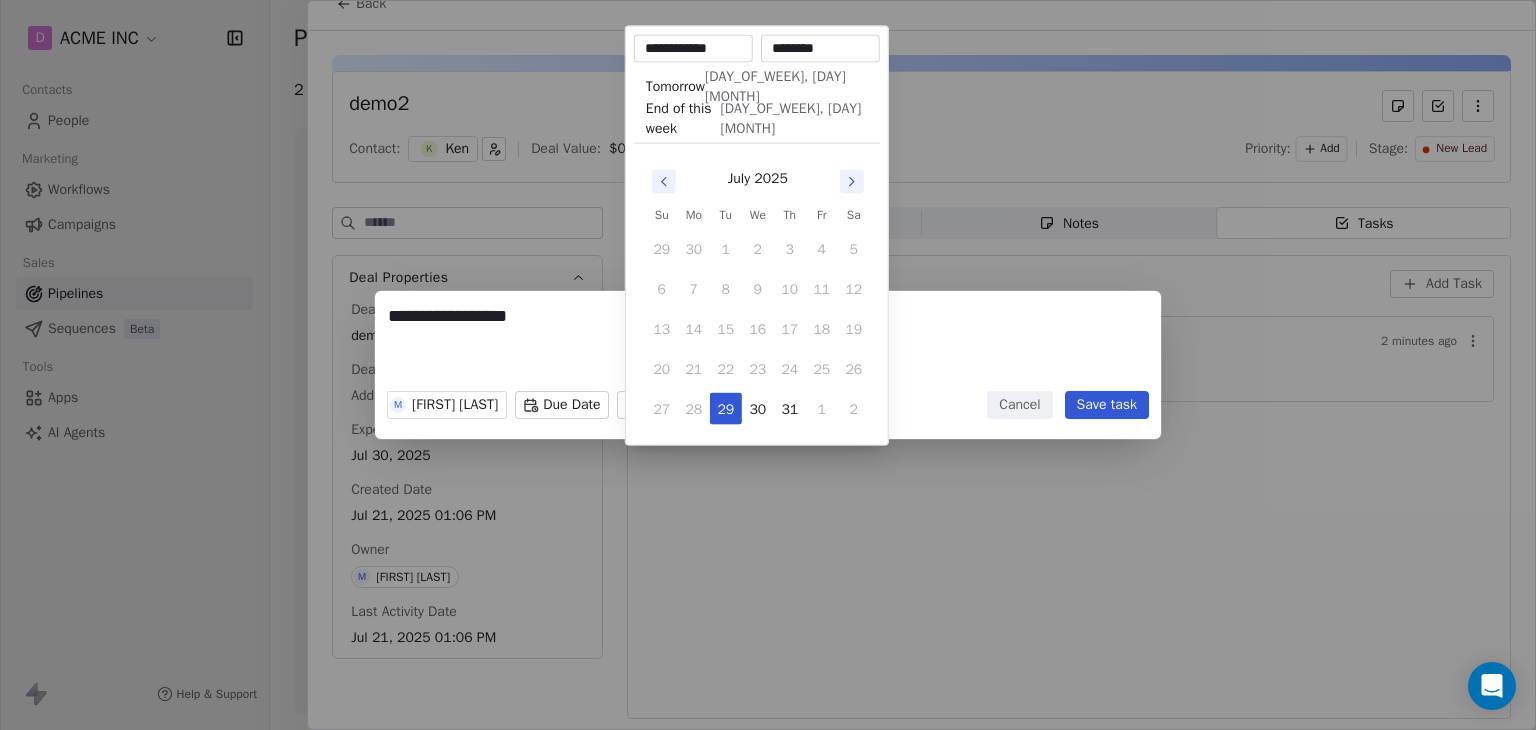 drag, startPoint x: 806, startPoint y: 45, endPoint x: 824, endPoint y: 153, distance: 109.48972 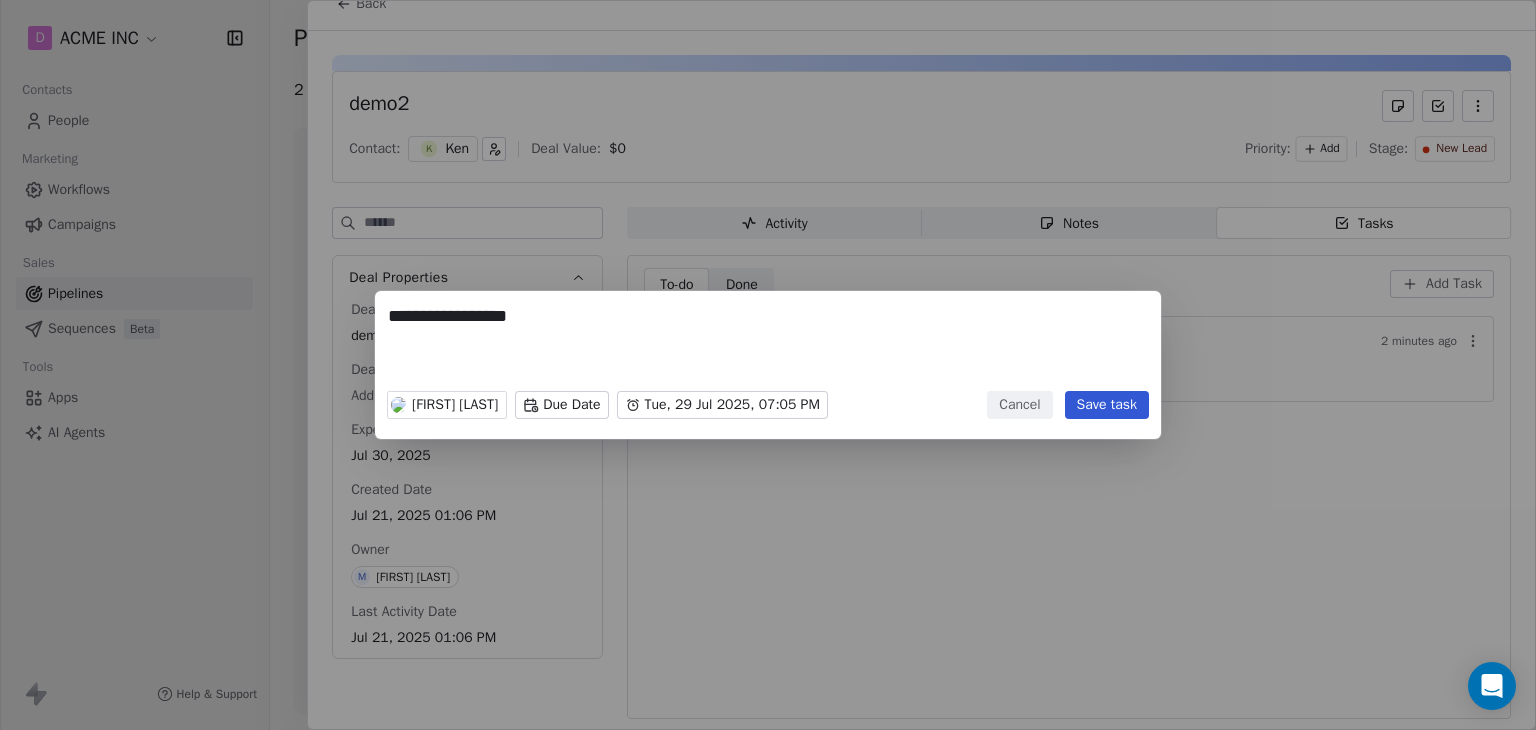 click on "Save task" at bounding box center (1107, 405) 